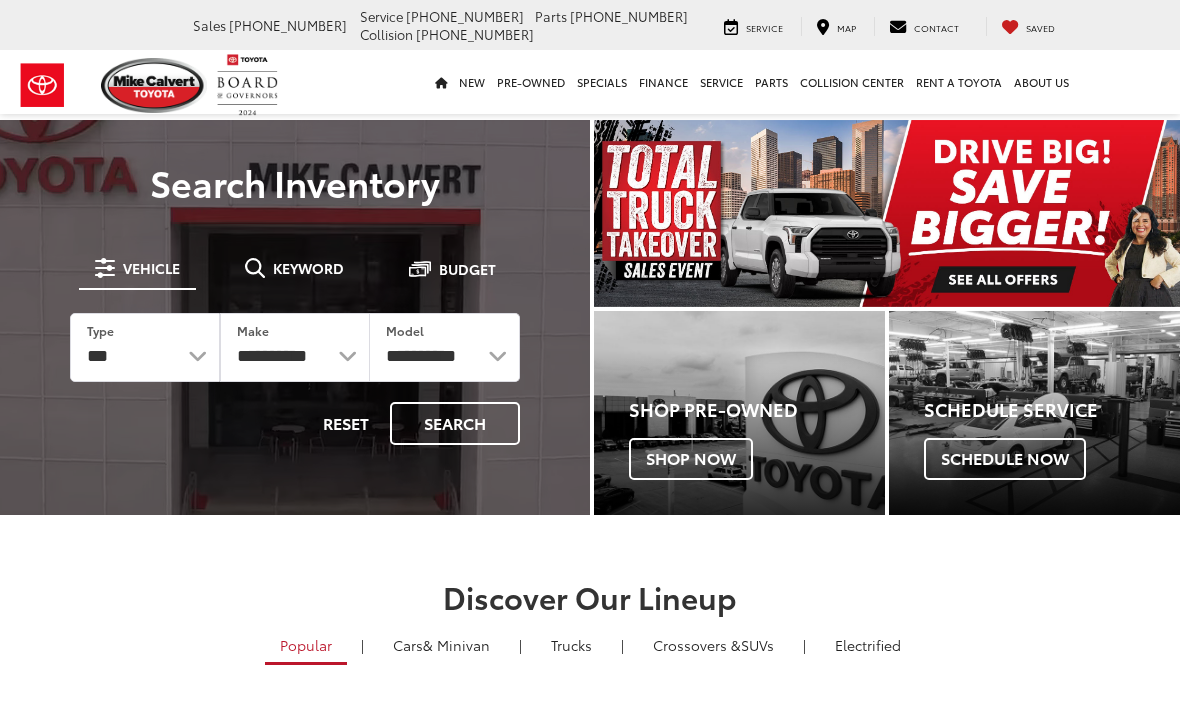 scroll, scrollTop: 0, scrollLeft: 0, axis: both 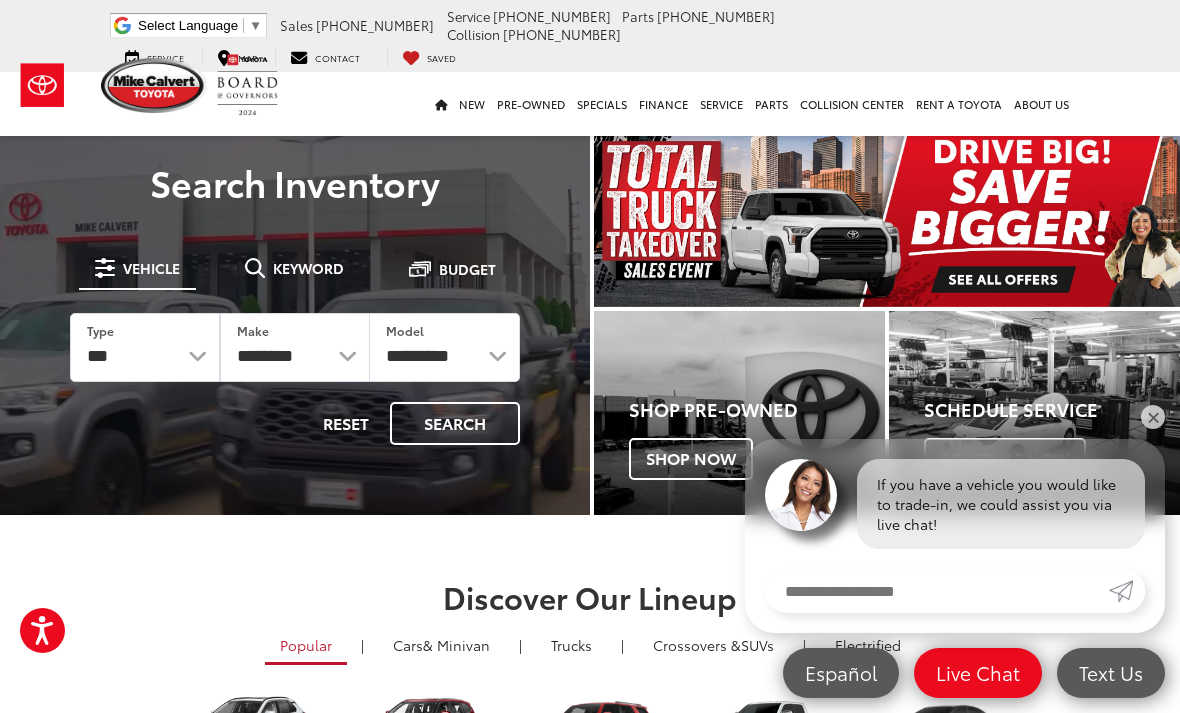 click on "Schedule Service" at bounding box center [1052, 410] 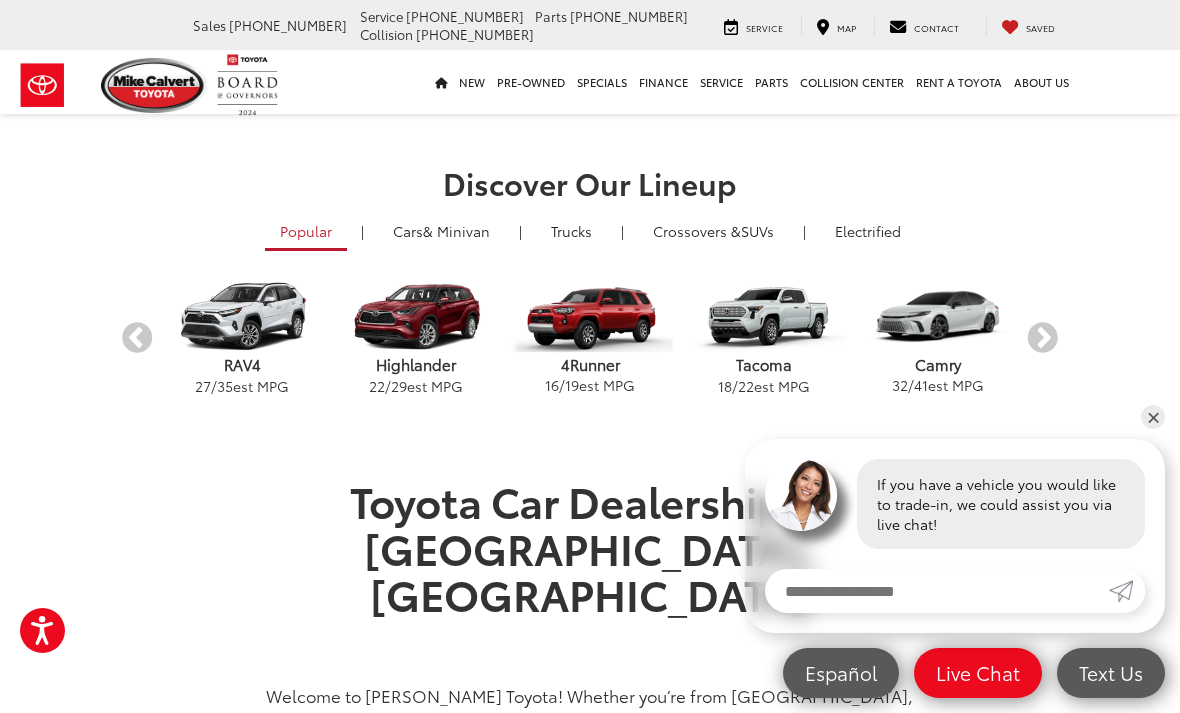 scroll, scrollTop: 416, scrollLeft: 0, axis: vertical 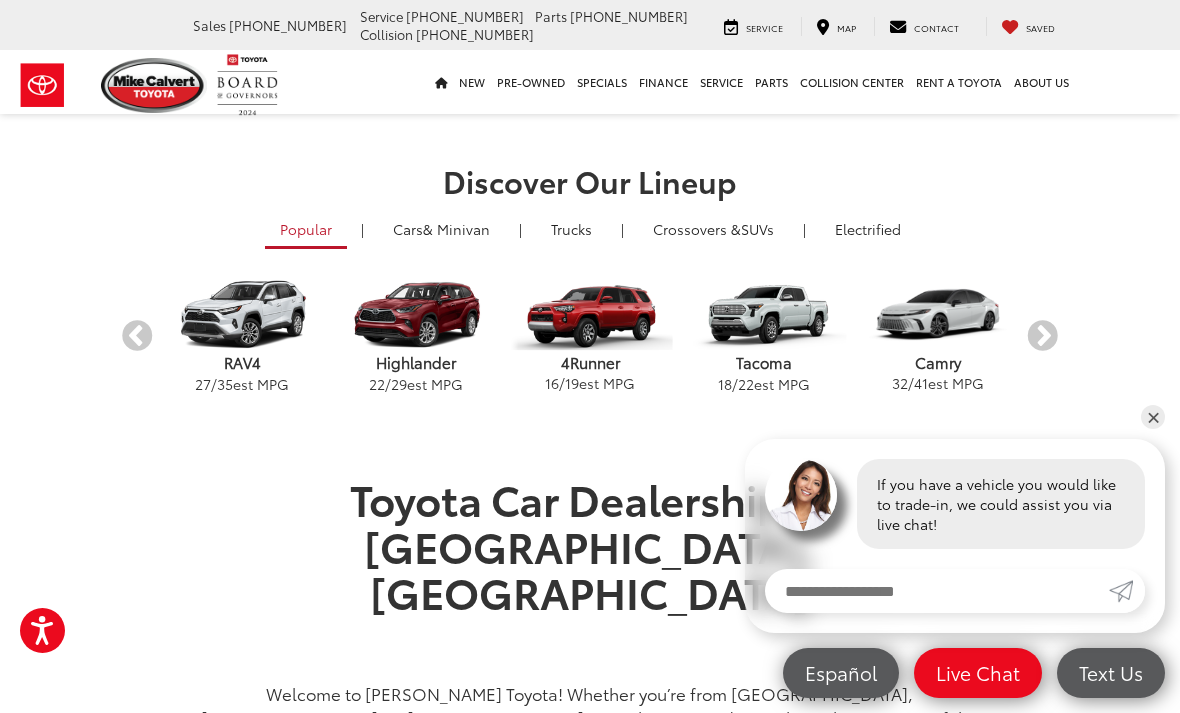 click on "4Runner" at bounding box center [590, 362] 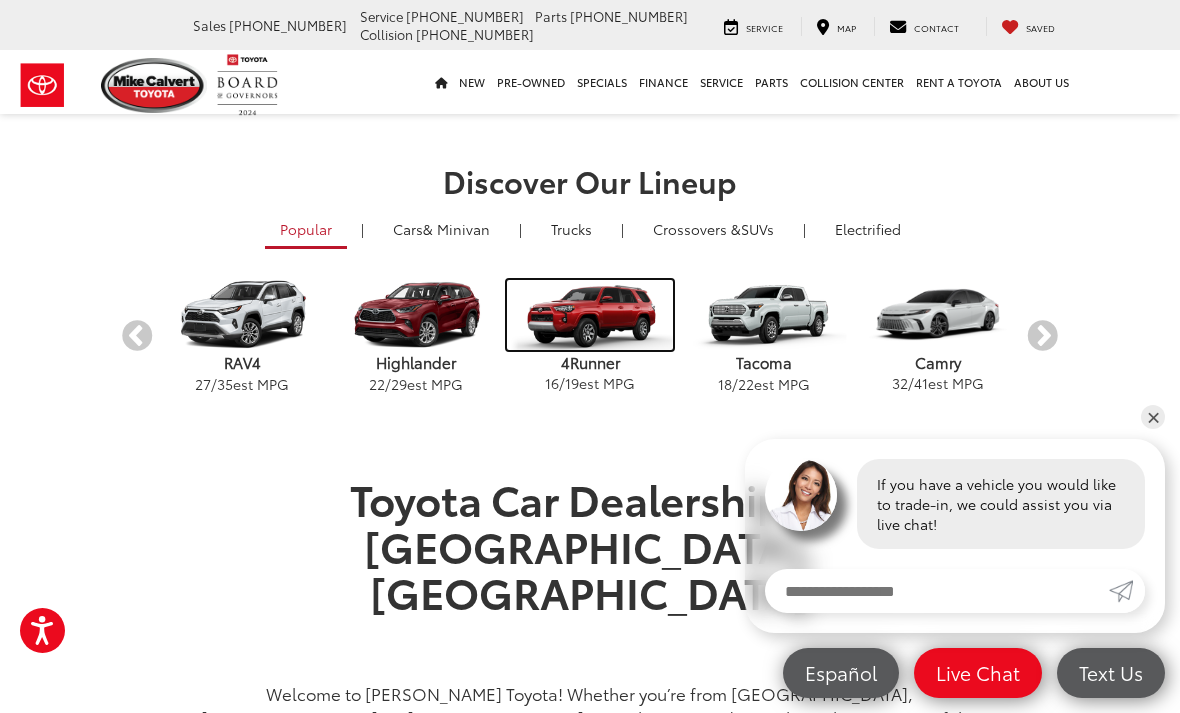 click at bounding box center (589, 315) 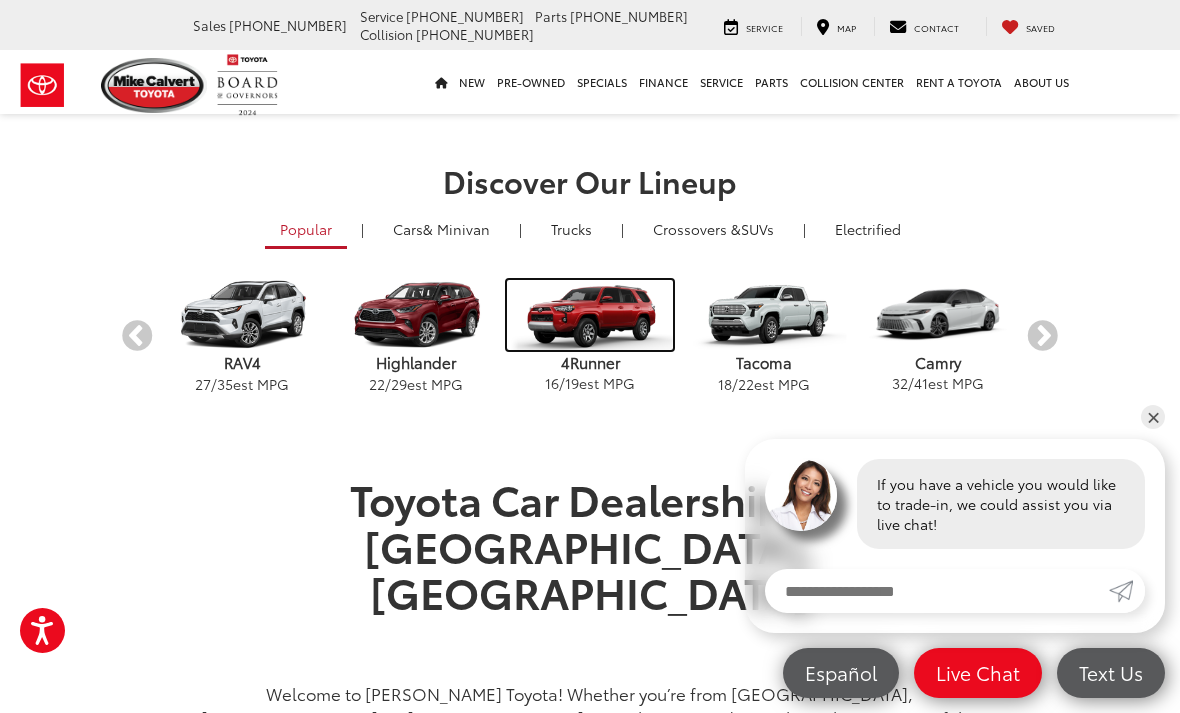 scroll, scrollTop: 481, scrollLeft: 0, axis: vertical 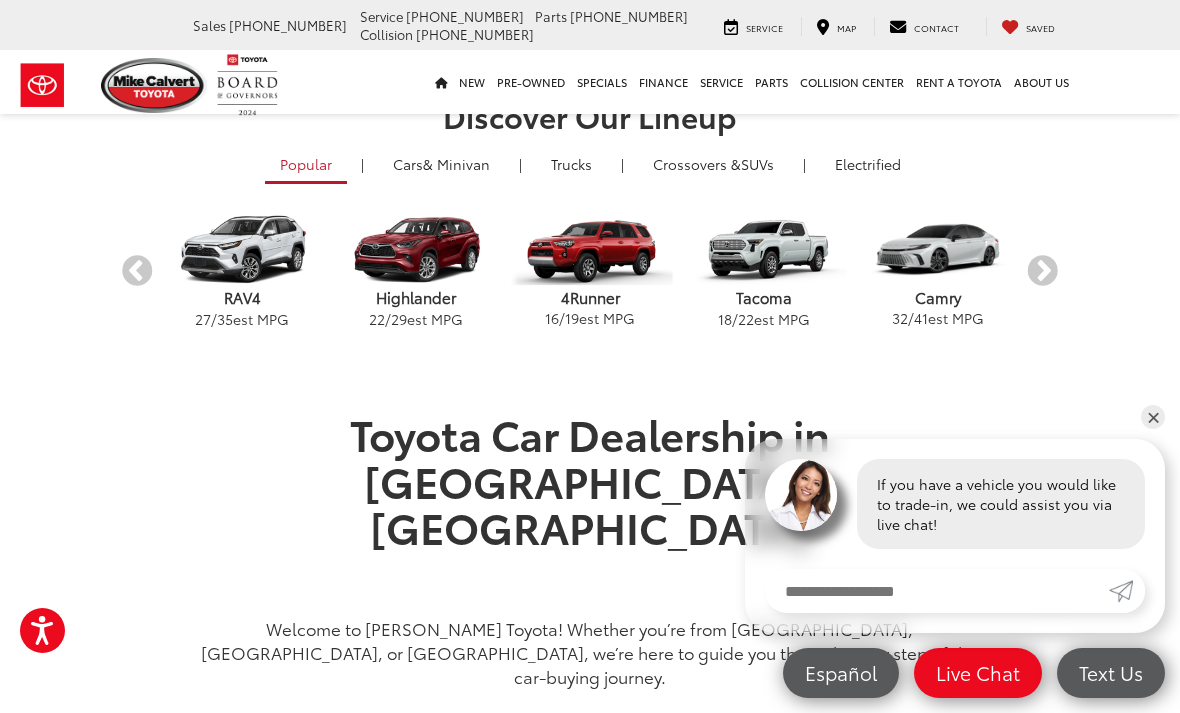 click on "Electrified" at bounding box center [868, 164] 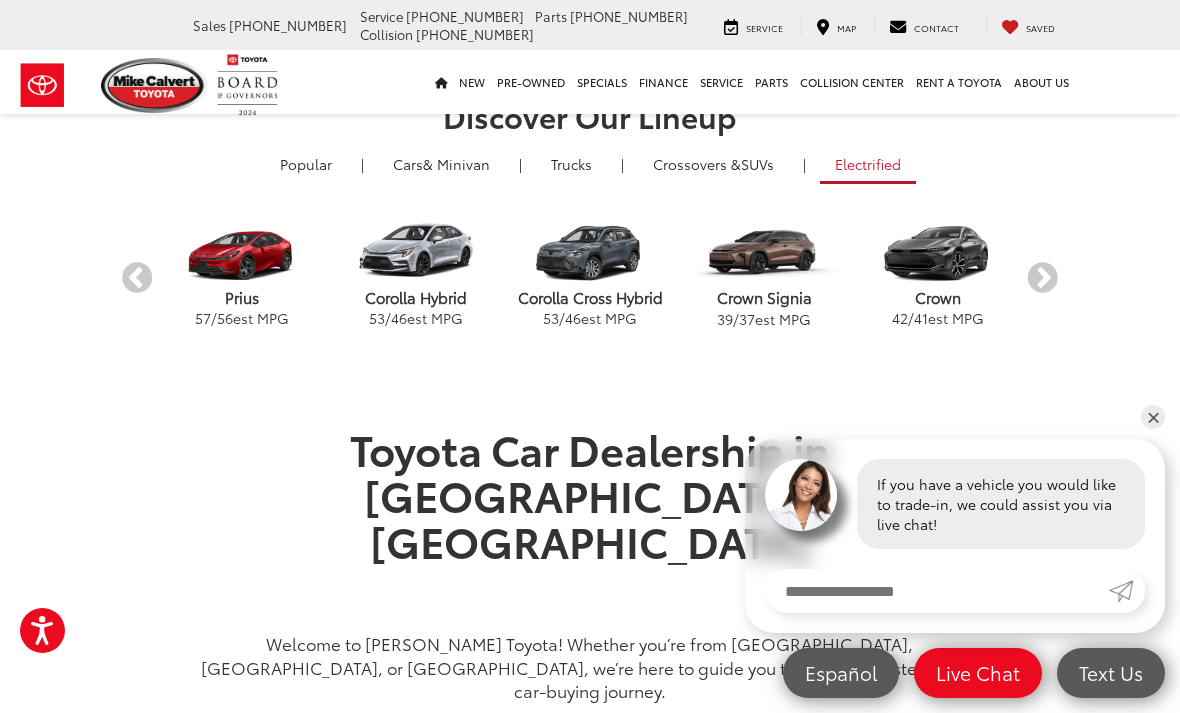 click on "Next" at bounding box center [1042, 278] 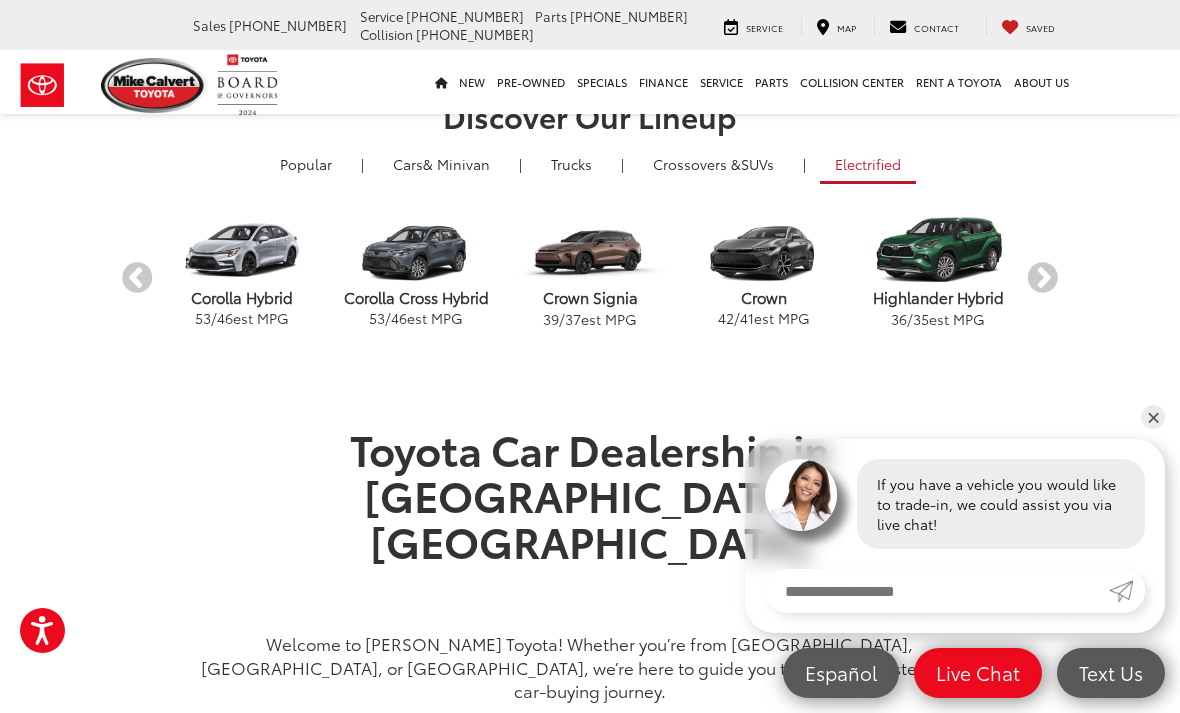 click on "Next" at bounding box center [1042, 278] 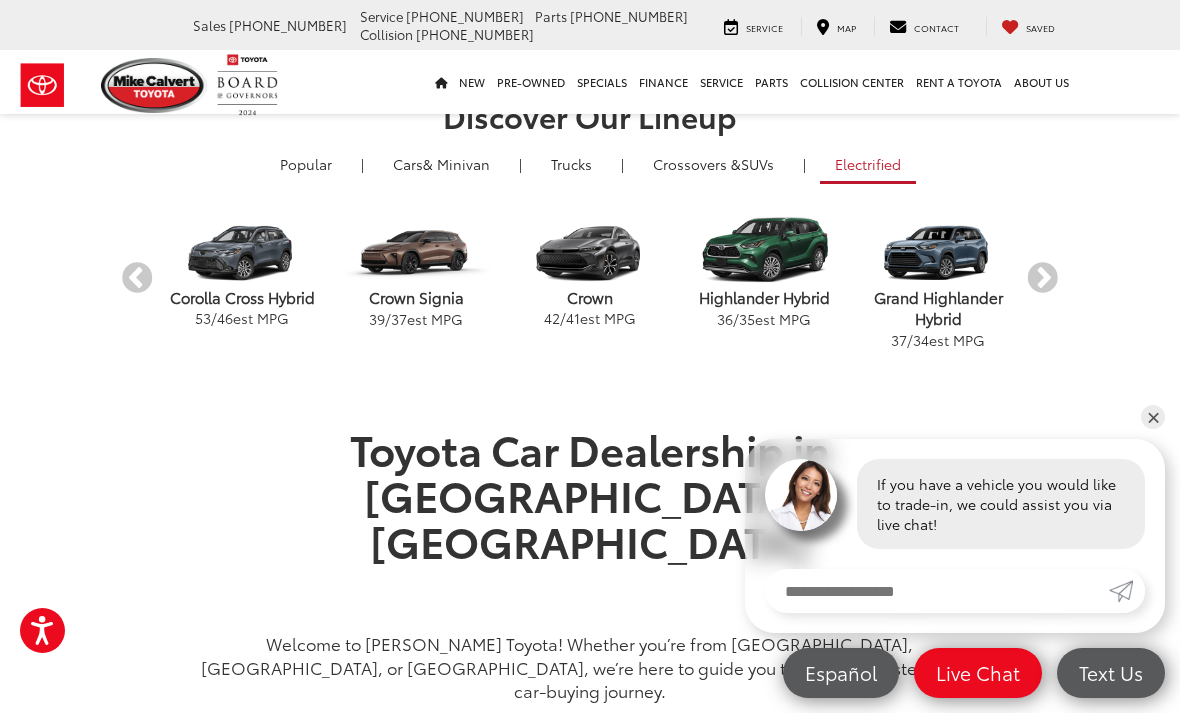 click on "Next" at bounding box center [1042, 278] 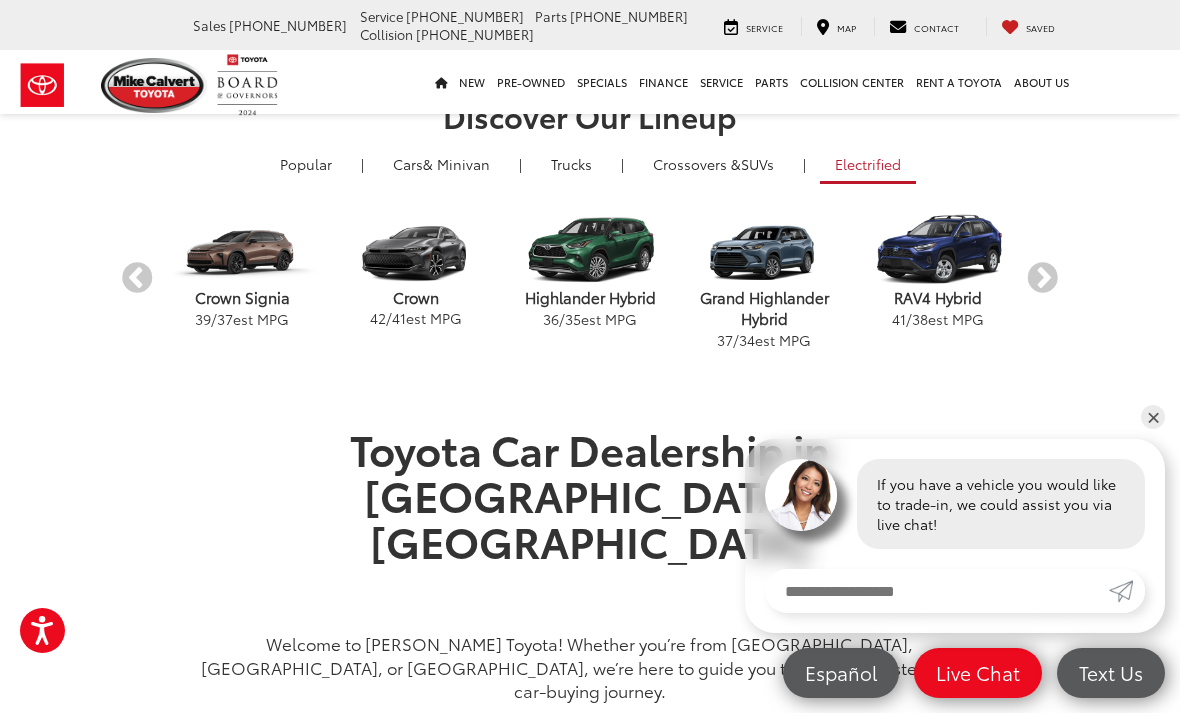 click on "Next" at bounding box center (1042, 278) 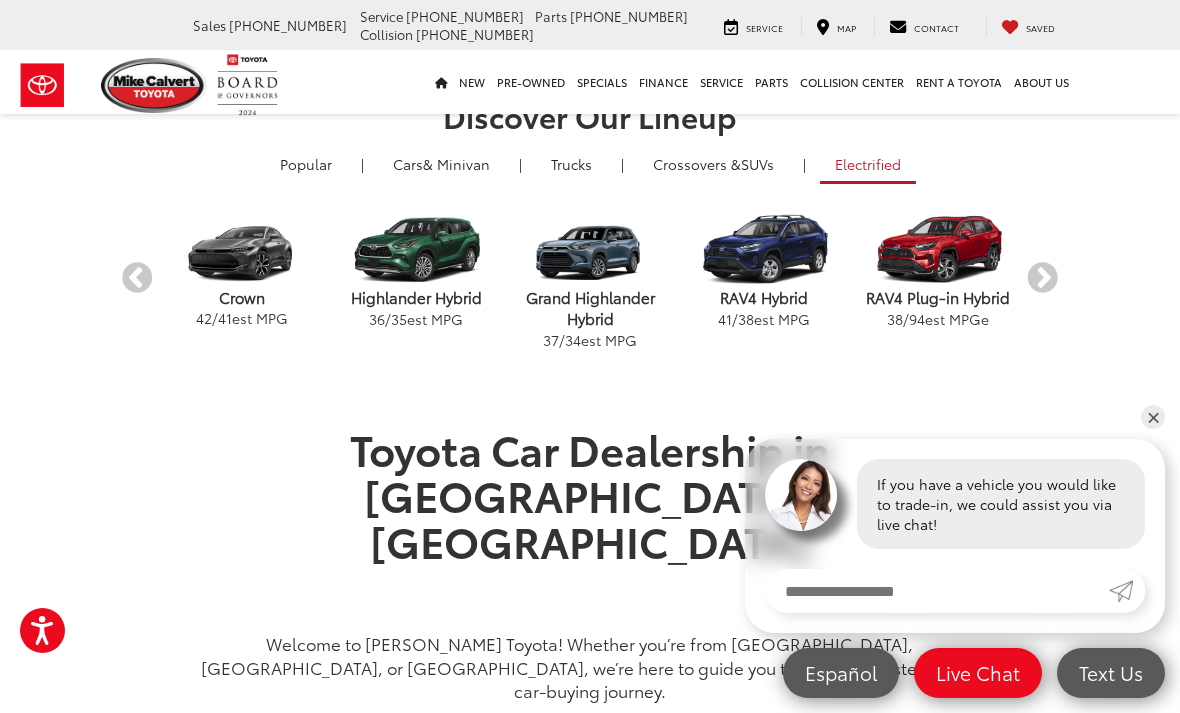 click on "Next" at bounding box center (1042, 278) 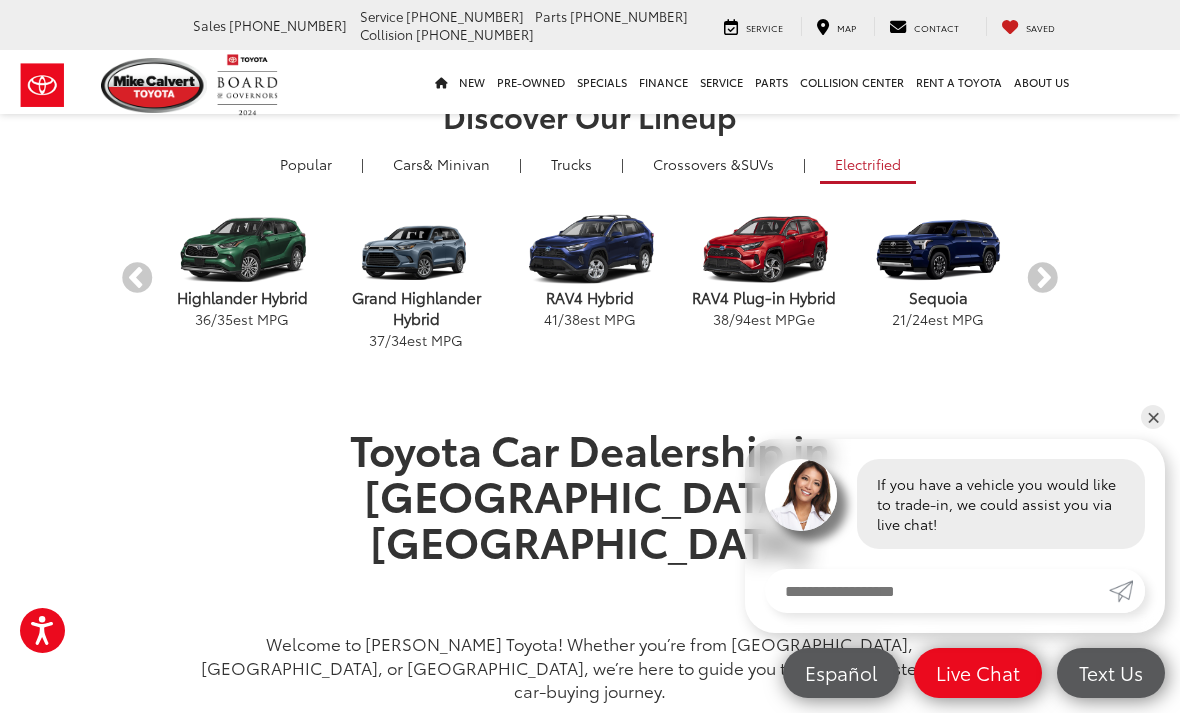 click on "Next" at bounding box center (1042, 278) 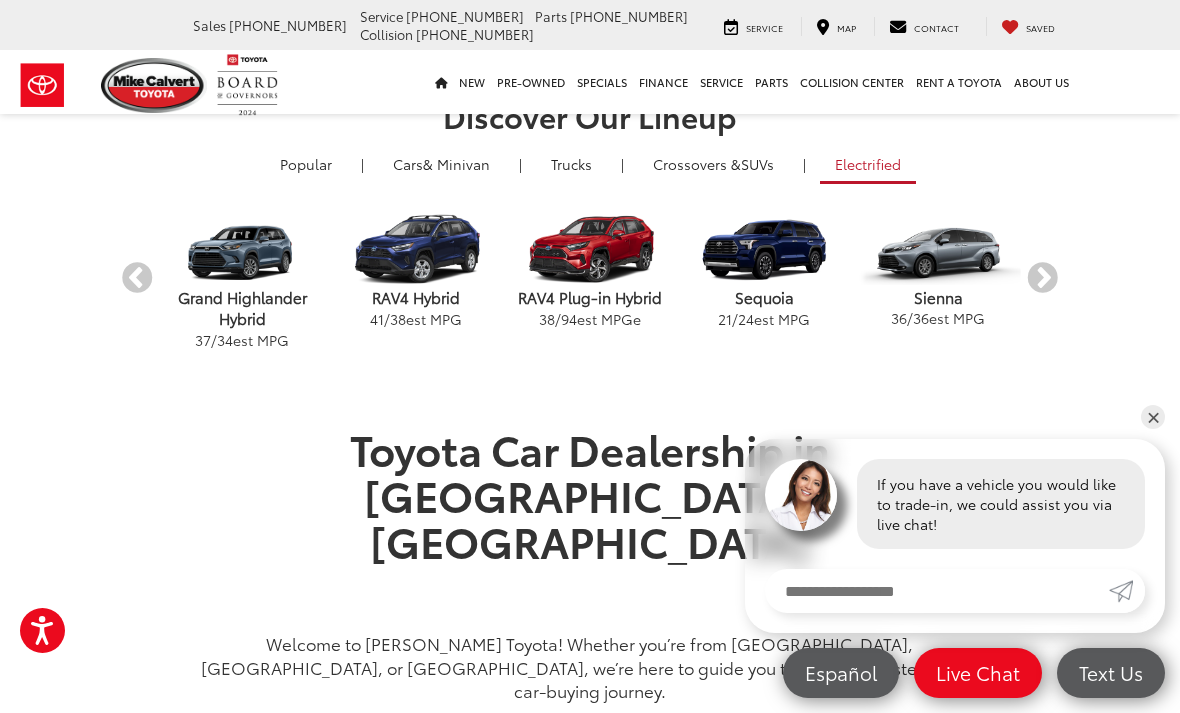 click on "Next" at bounding box center (1042, 278) 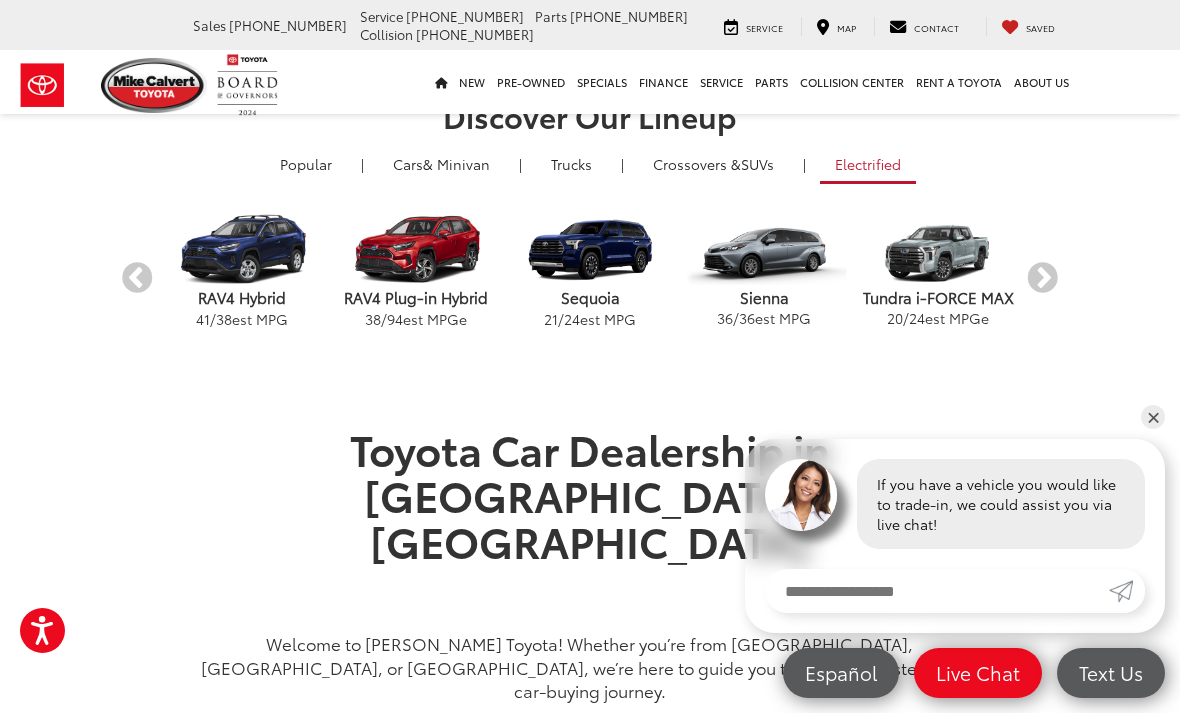 click on "Next" at bounding box center [1042, 278] 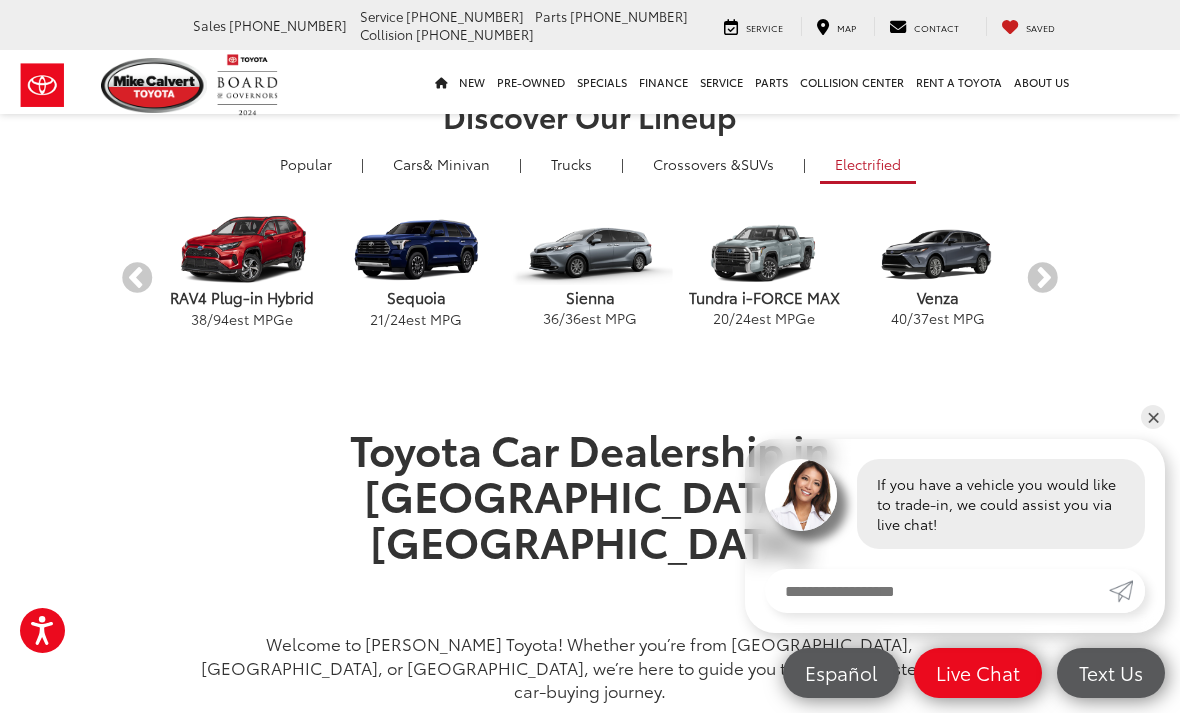 click on "Next" at bounding box center (1042, 278) 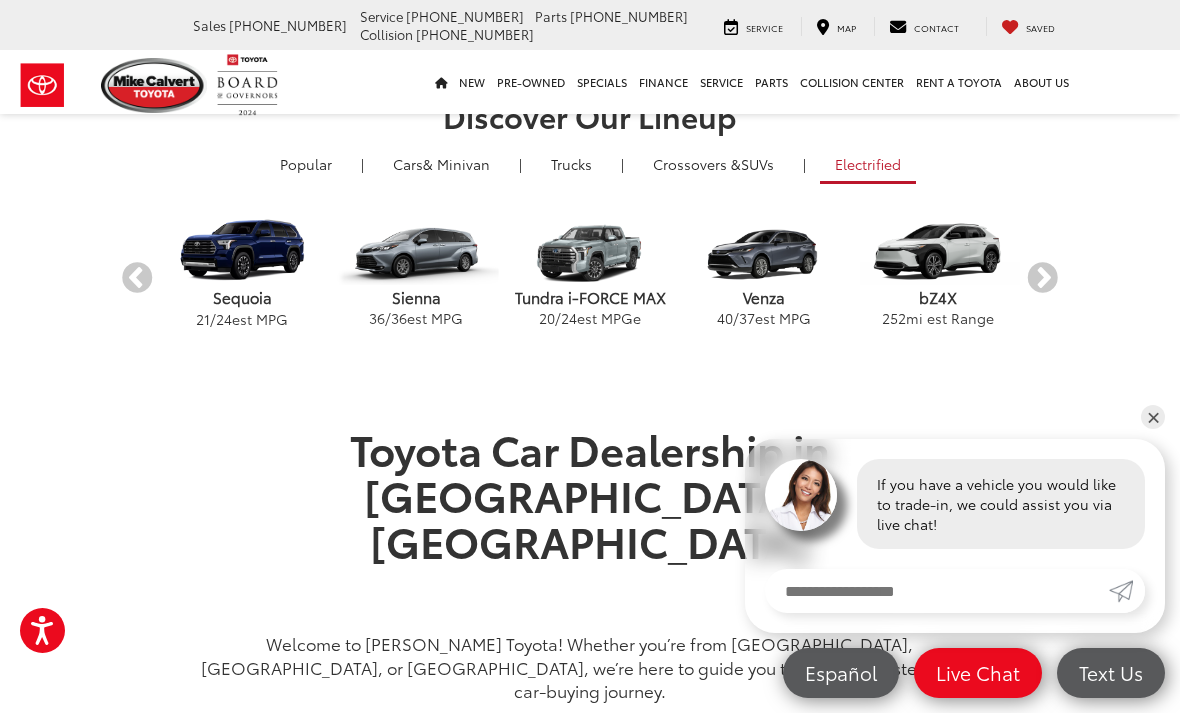 click on "Next" at bounding box center (1042, 278) 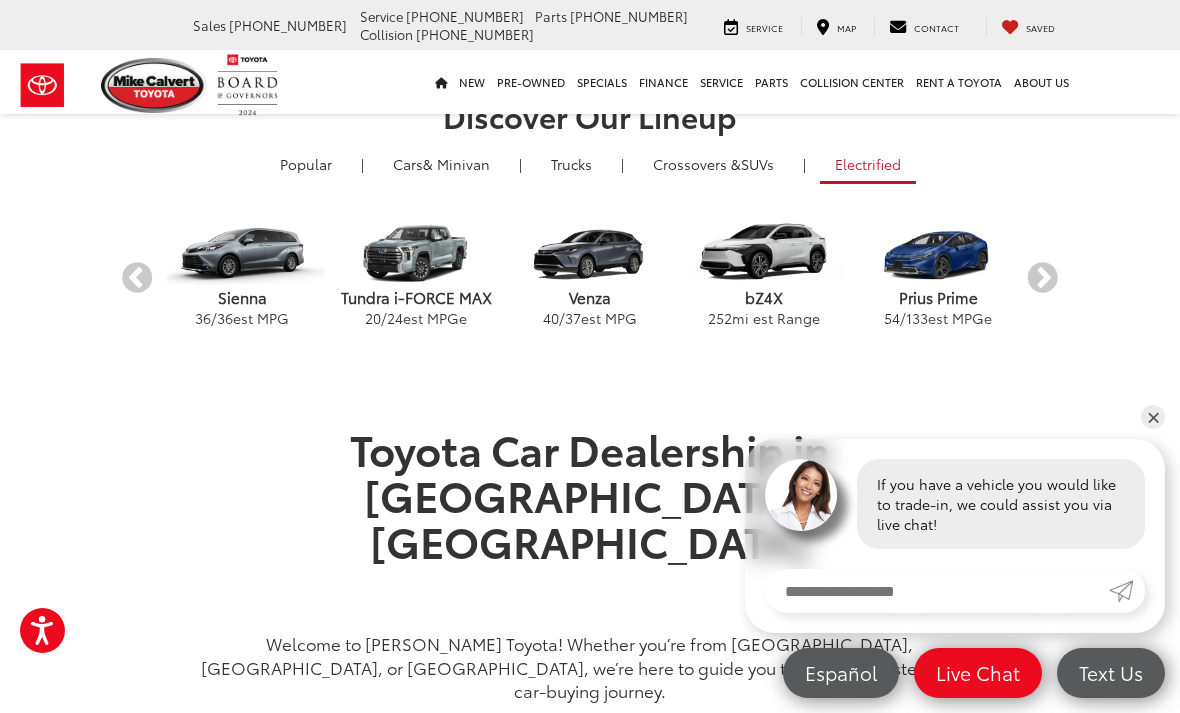 click on "Next" at bounding box center (1042, 278) 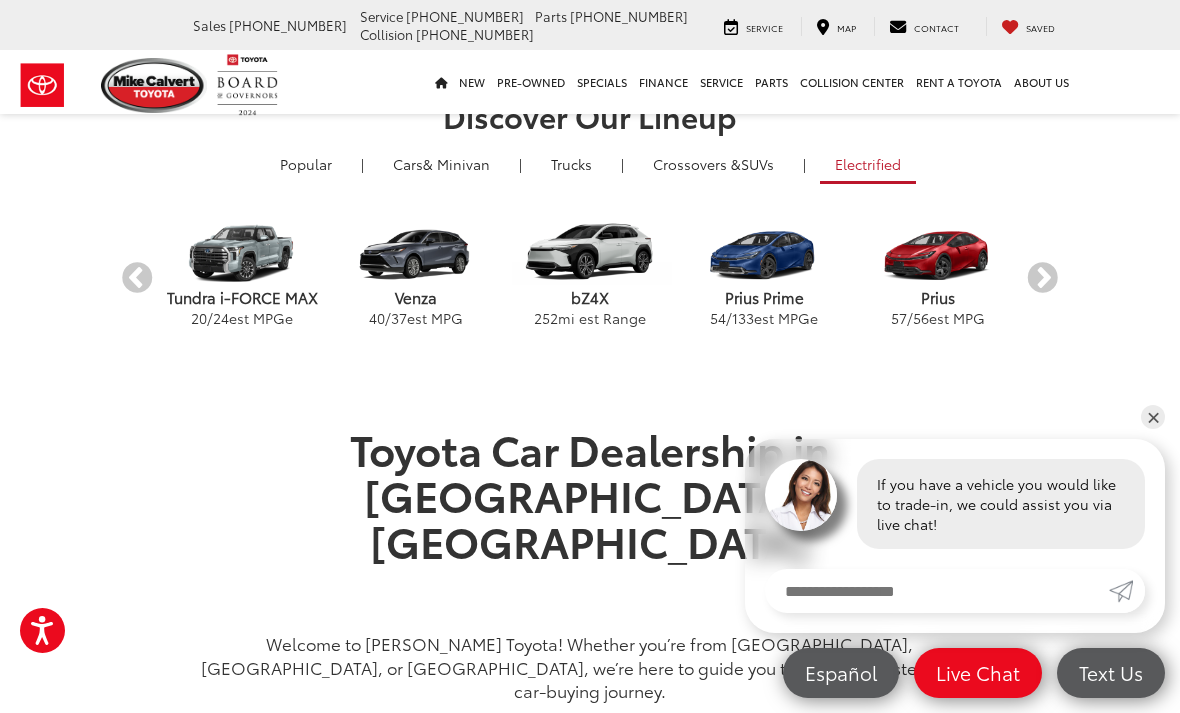 click on "Next" at bounding box center [1042, 278] 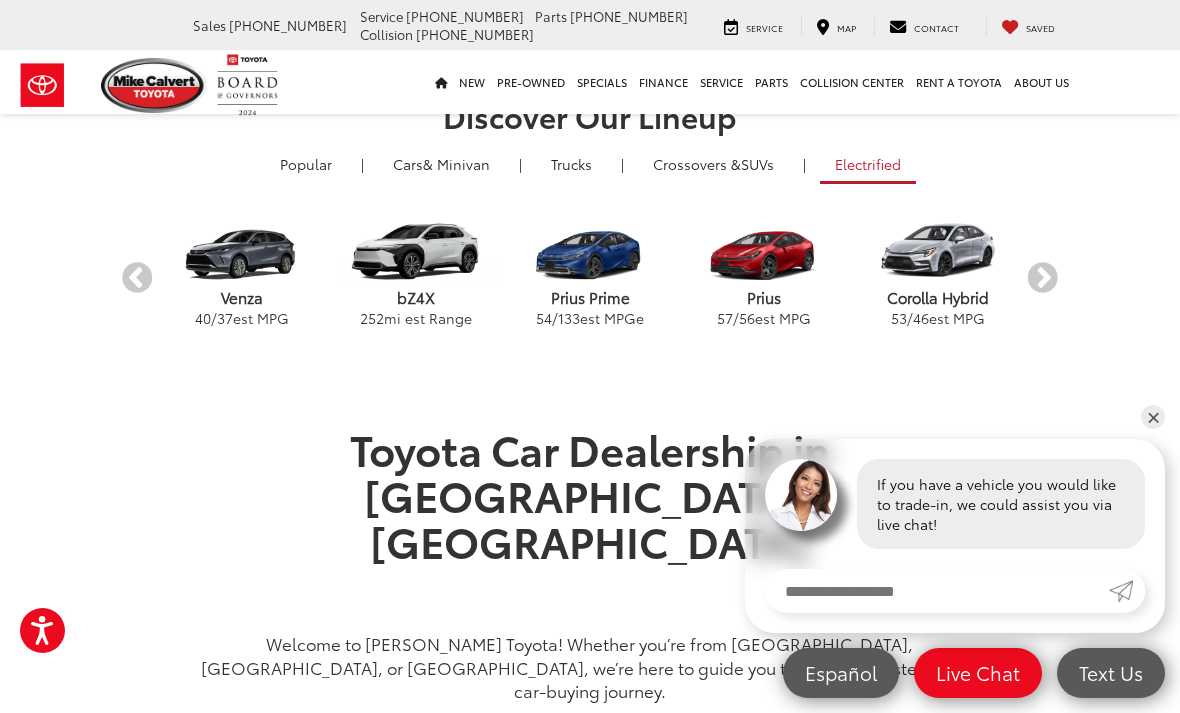 click on "Next" at bounding box center [1042, 278] 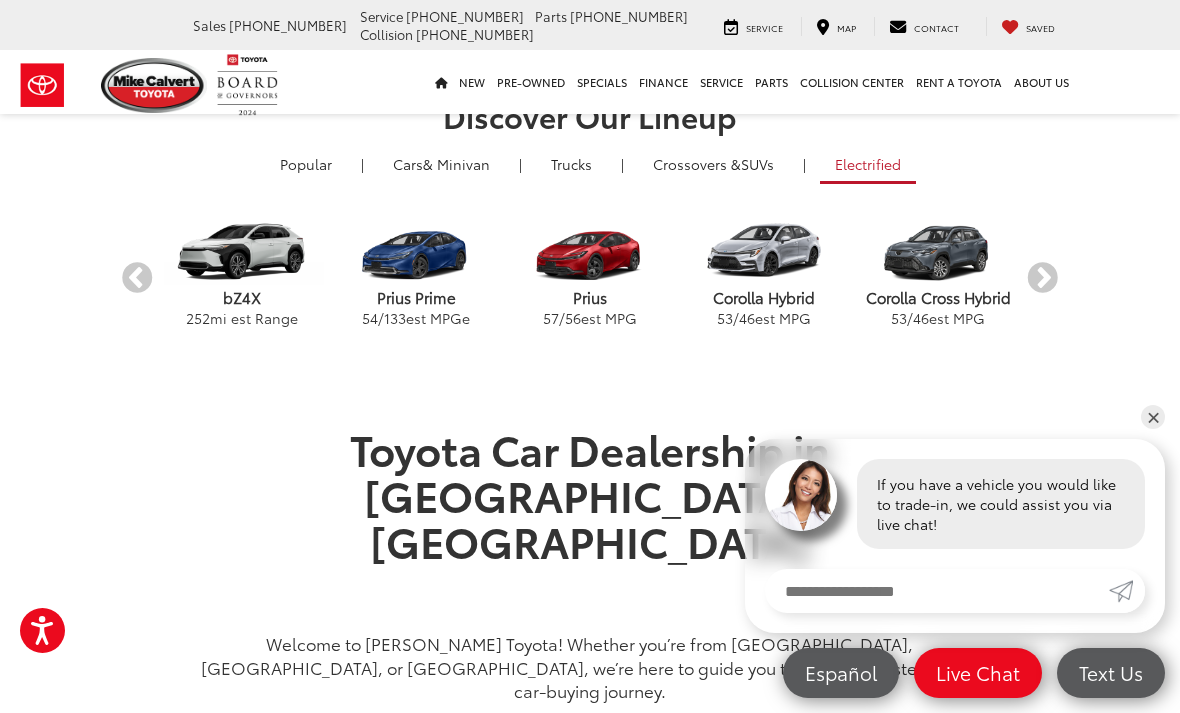 click on "Next" at bounding box center [1042, 278] 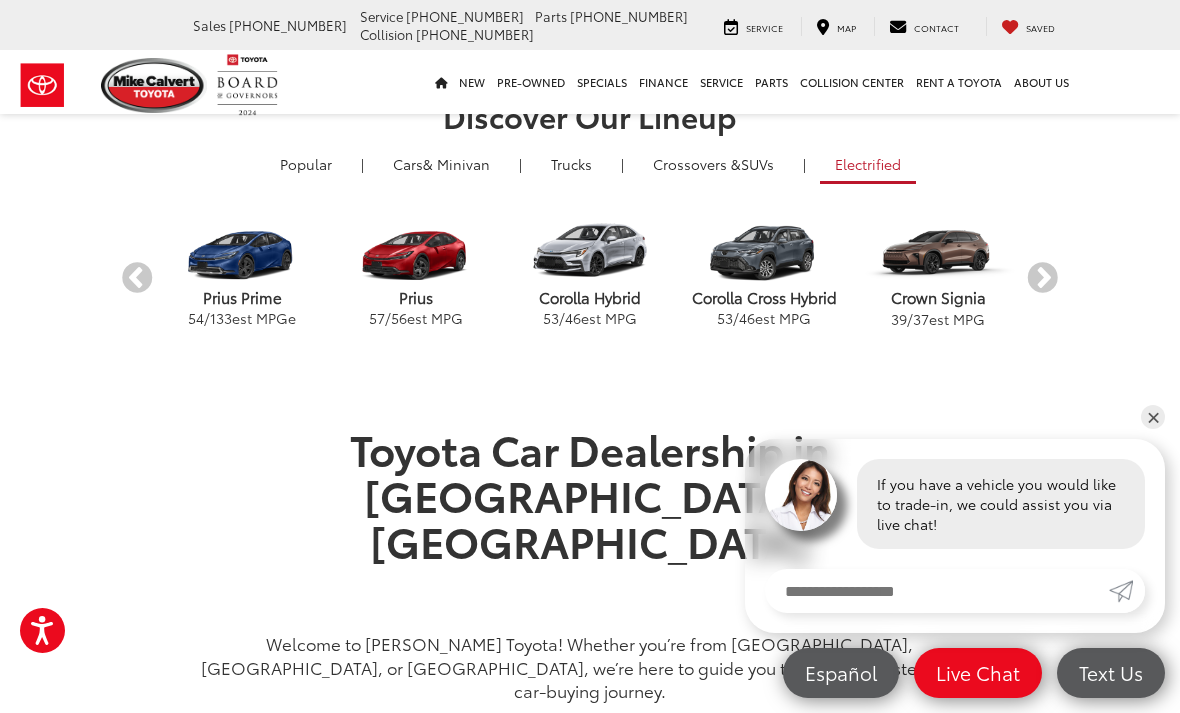 click on "Next" at bounding box center [1042, 278] 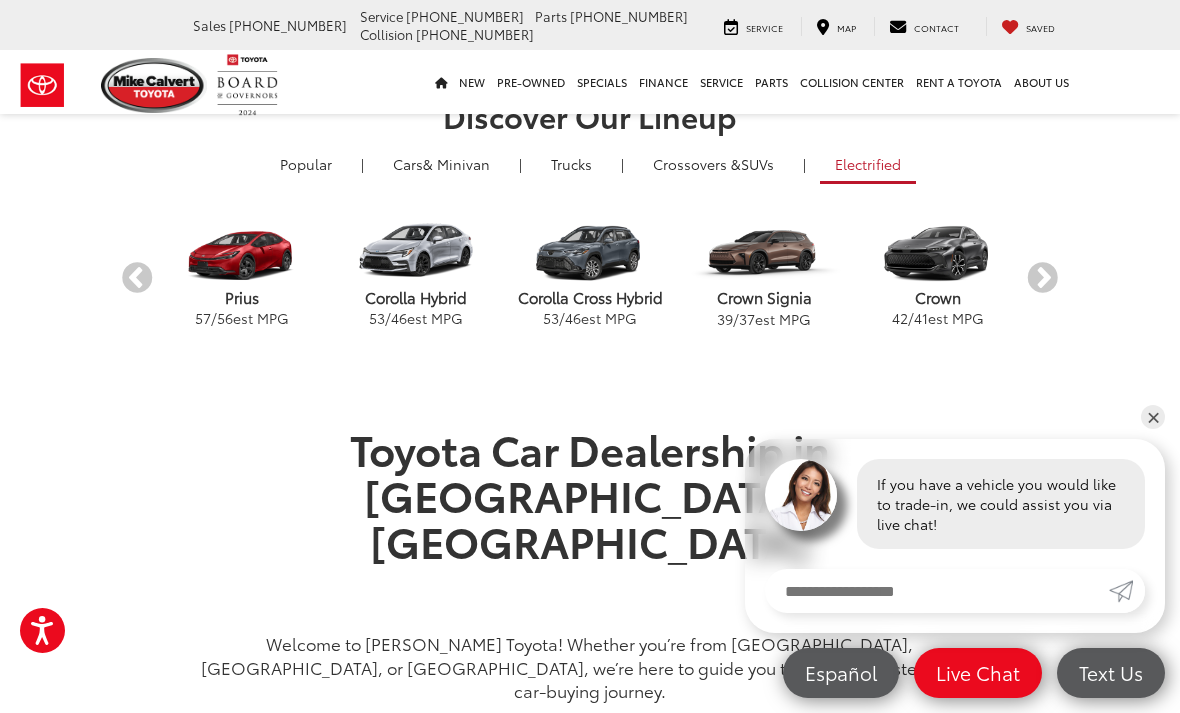 click on "Next" at bounding box center [1042, 278] 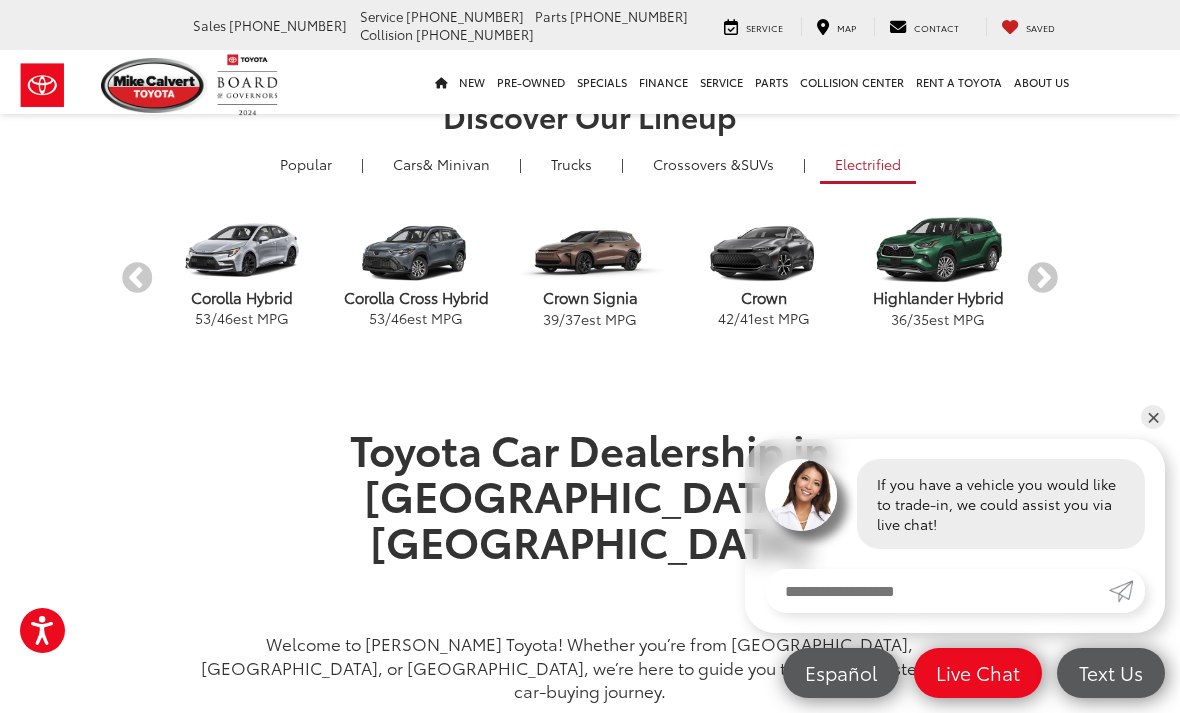click on "Next" at bounding box center [1042, 278] 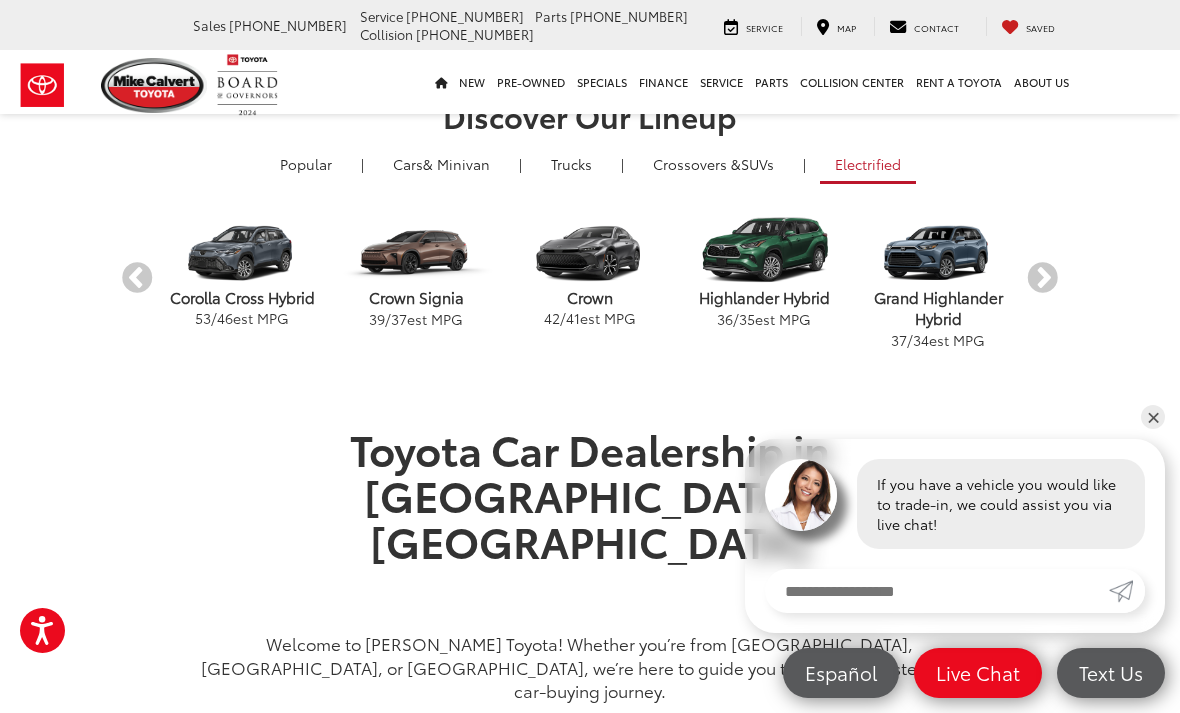 click on "Discover Our Lineup
Popular
|
Cars  & Minivan
|
Trucks
|
Crossovers &  SUVs
|
Electrified
Previous
Highlander
22 / 29  est MPG
4Runner
16 / 19  est MPG
Tacoma
18 / 22  est MPG
Camry
32 / 41  est MPG
Tundra
18 / 24  est MPG
RAV4
27 / 35  est MPG
Highlander
22 / 29  est MPG
4Runner
16 / 19  est MPG
Tacoma
18 / 22  est MPG
Camry
32 / 41  est MPG
Tundra
18 / 24  est MPG
RAV4
27 / 35  est MPG
Highlander
22 / 29  est MPG
4Runner
16 / 19  est MPG
Tacoma
18 / 22  est MPG
Camry
32 / 41  est MPG
Tundra
18 / 24  est MPG
Next
Previous
GR86
20 / 26  est MPG
GR Supra
25 / 32  est MPG
Sienna
36 / 36  est MPG
Crown
42 / 41  est MPG
GR Corolla
21 / 28  est MPG
Corolla
32 /" at bounding box center [590, 229] 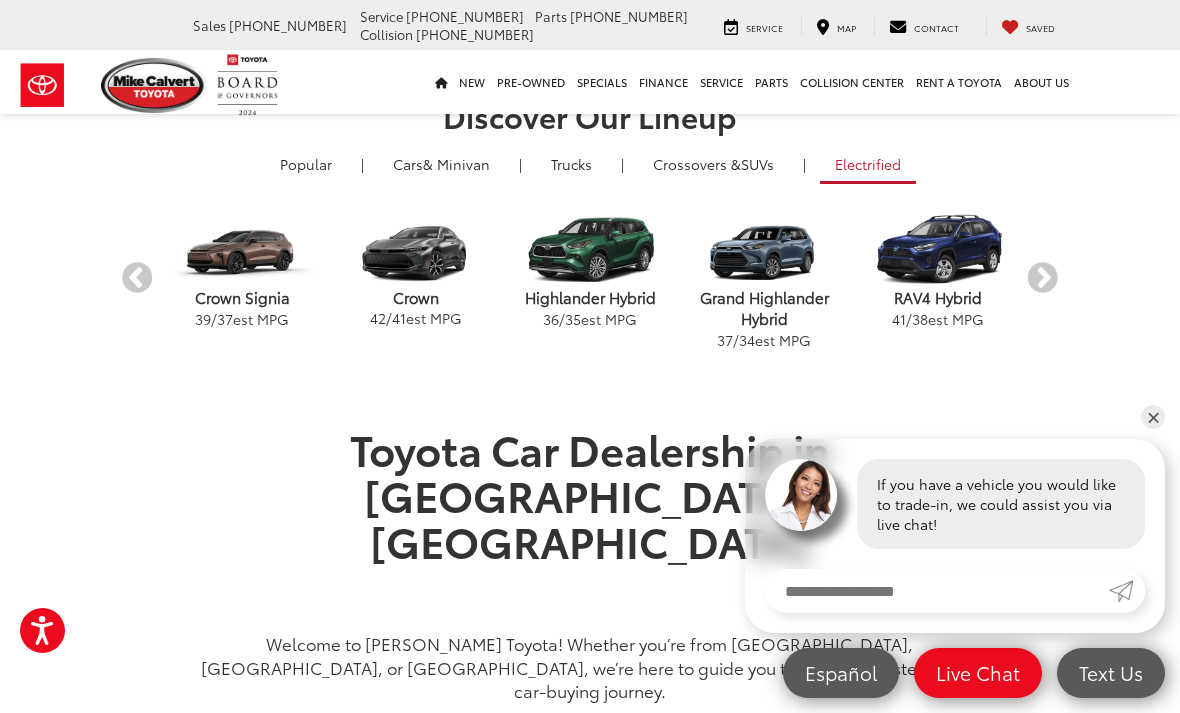 click on "Next" at bounding box center [1042, 278] 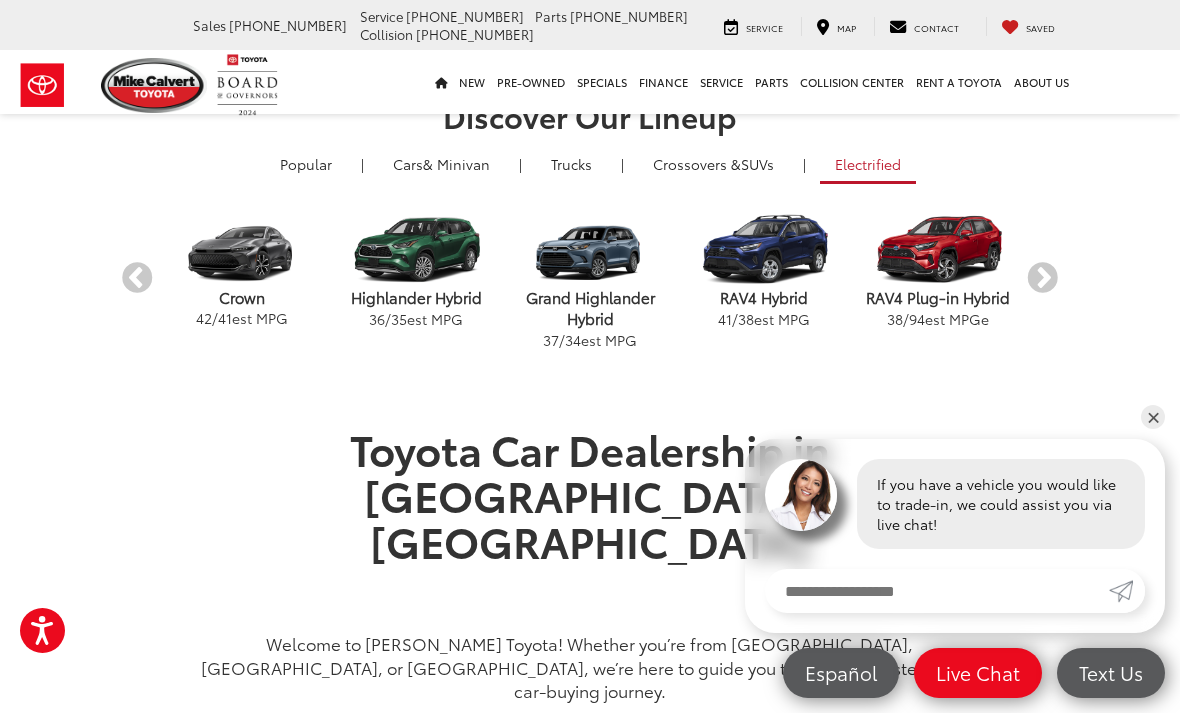 click on "Next" at bounding box center [1042, 278] 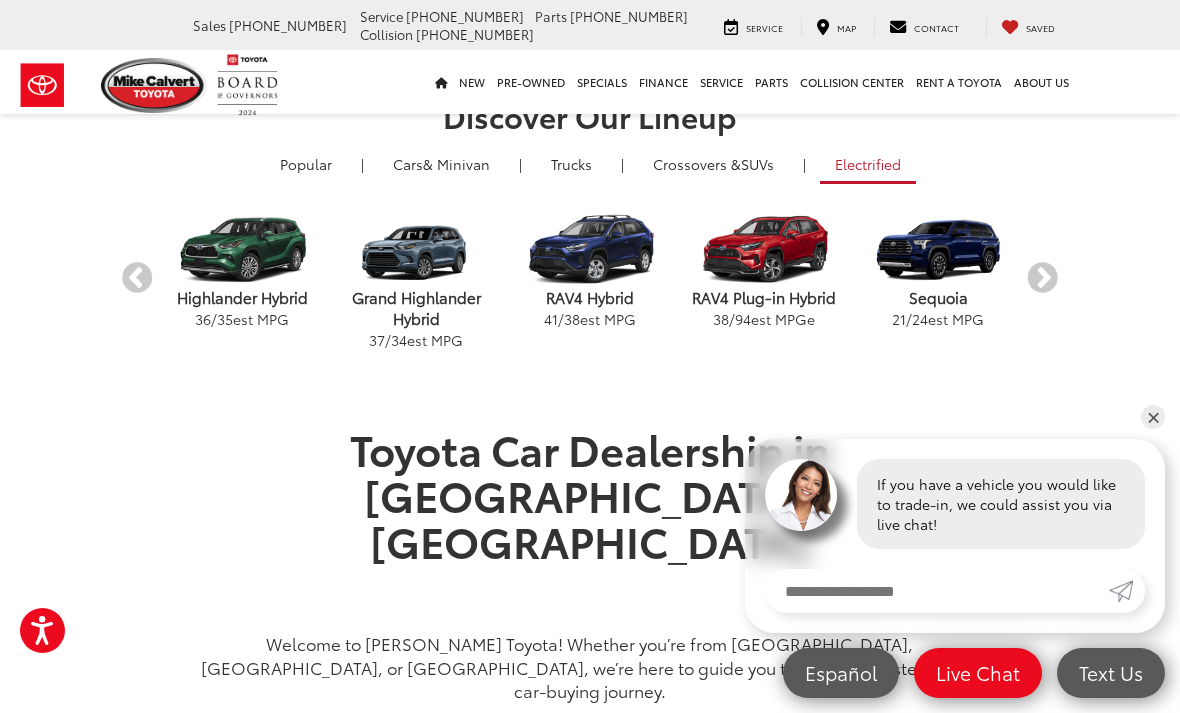 click on "Next" at bounding box center (1042, 278) 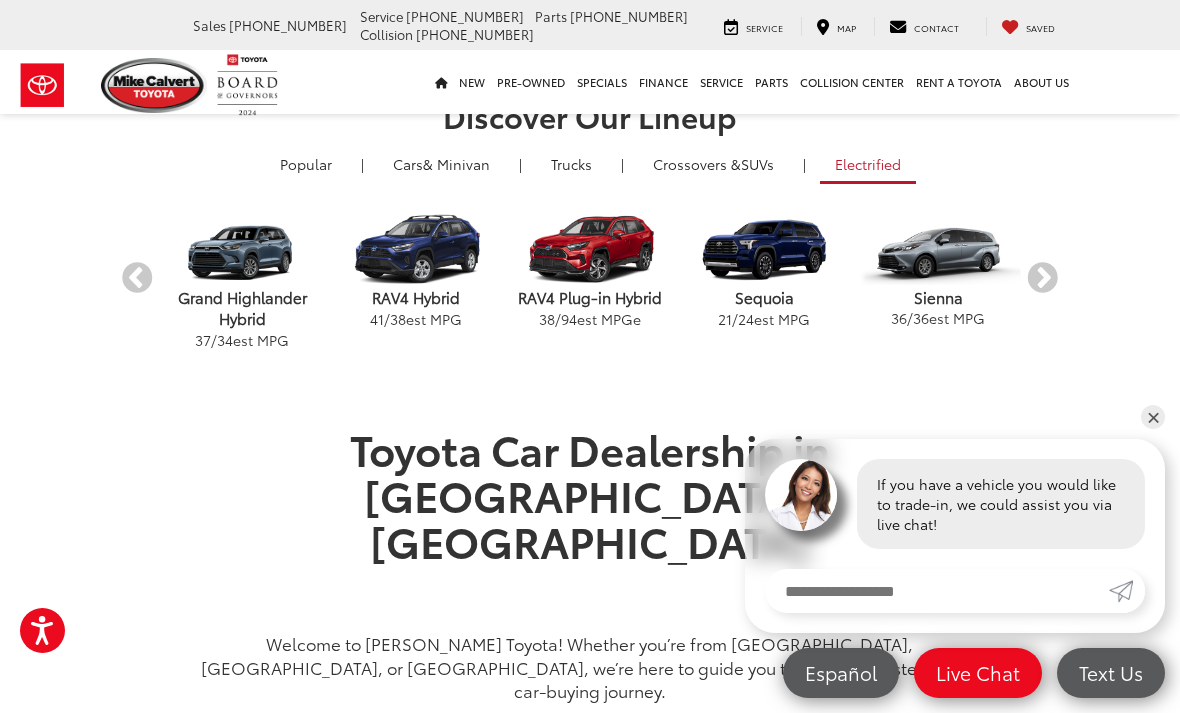 click on "Next" at bounding box center (1042, 278) 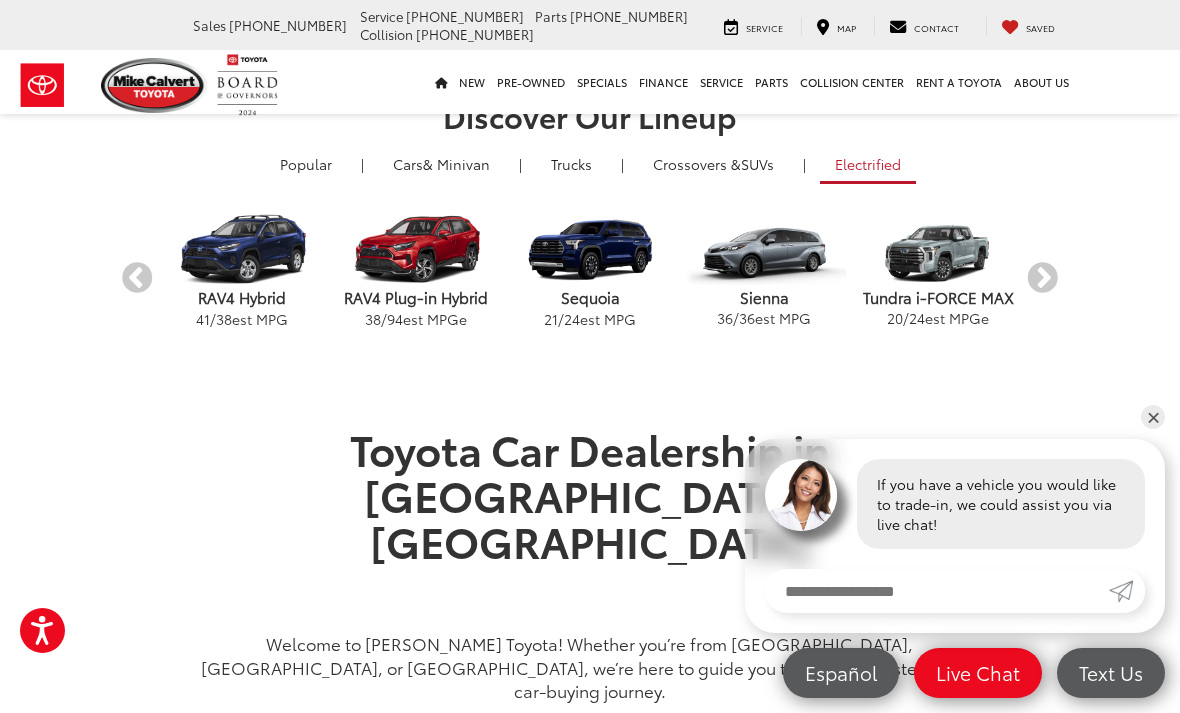 click on "Next" at bounding box center [1042, 278] 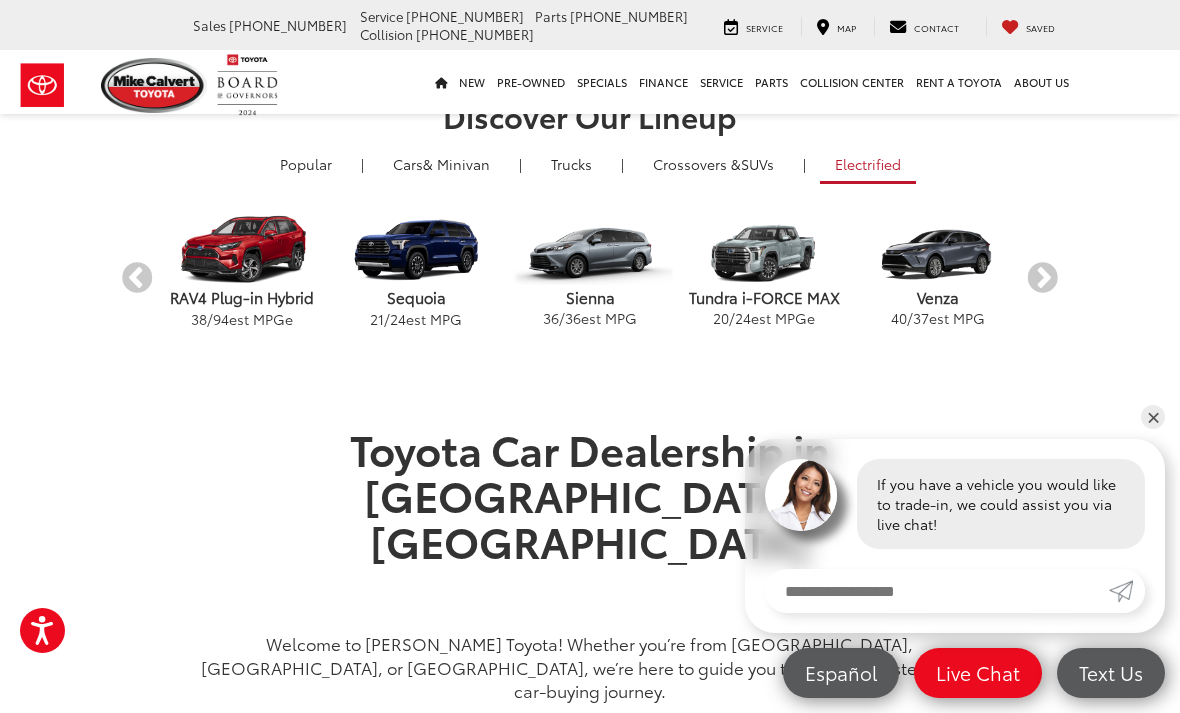 click on "Next" at bounding box center (1042, 278) 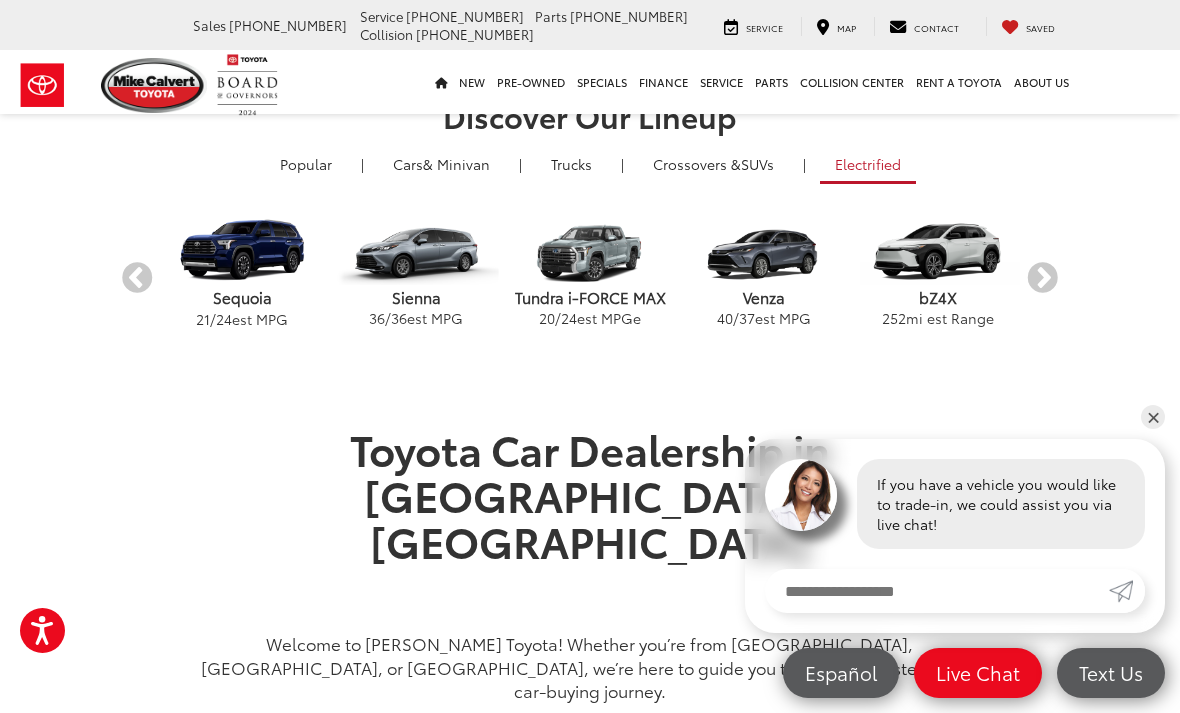 click on "Next" at bounding box center [1042, 278] 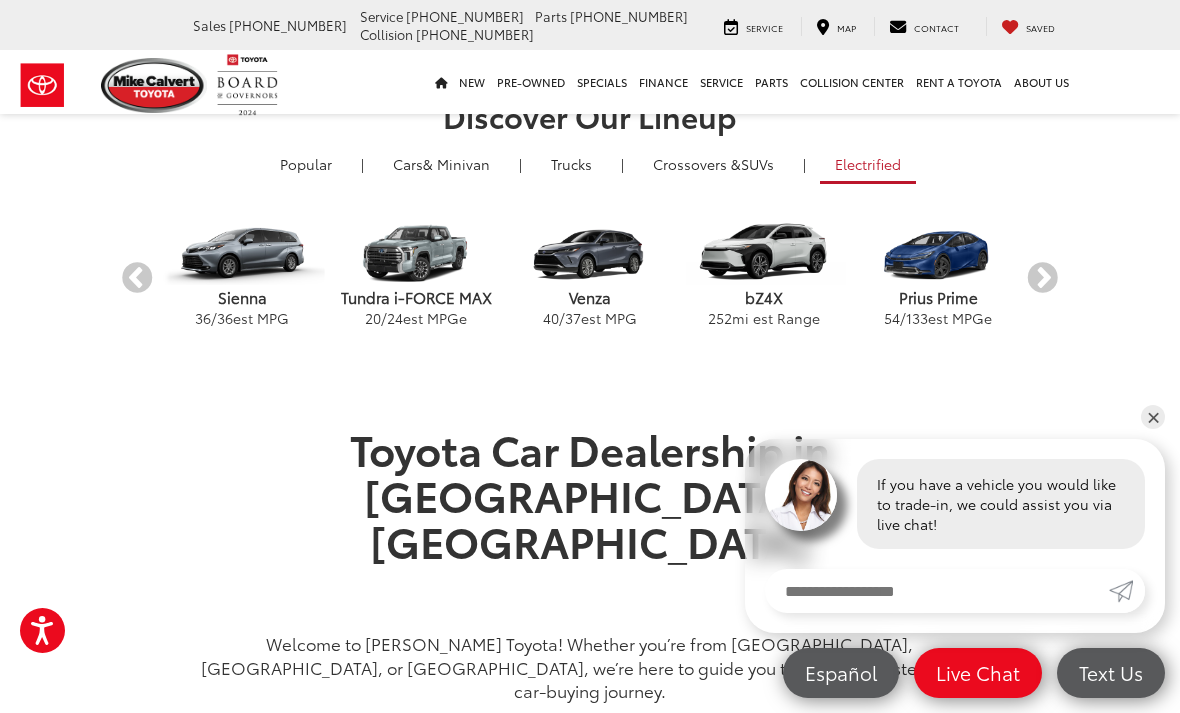 click on "Next" at bounding box center (1042, 278) 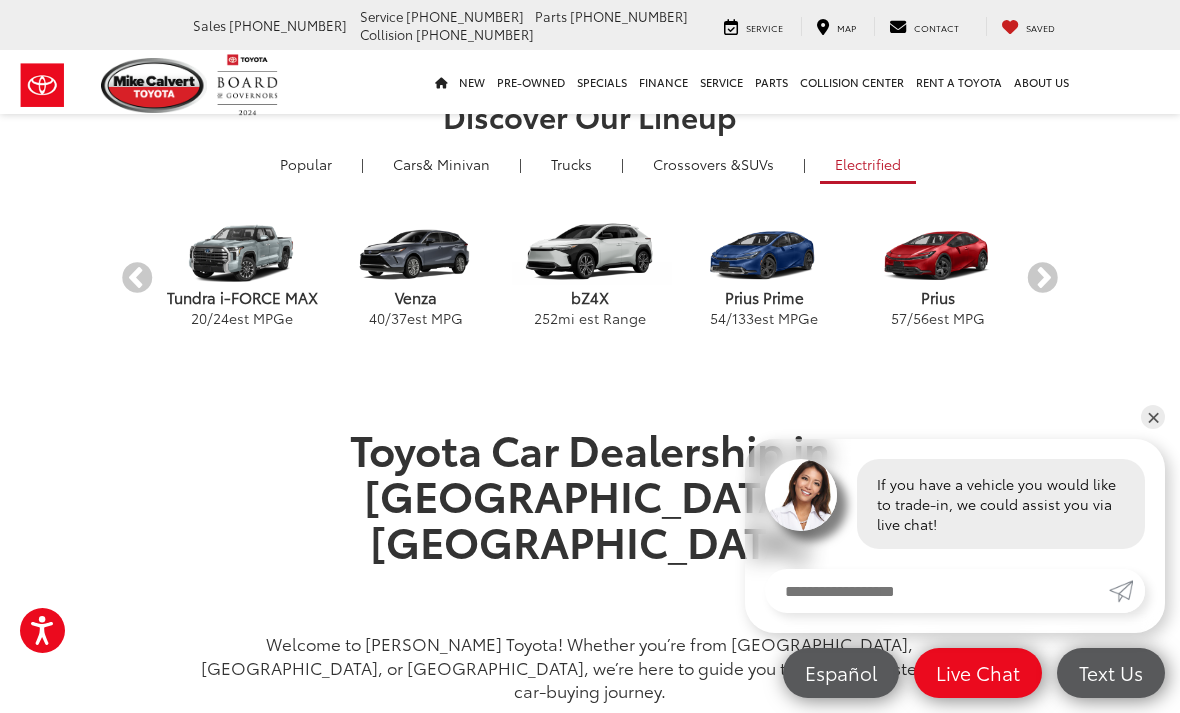 click on "Next" at bounding box center (1042, 278) 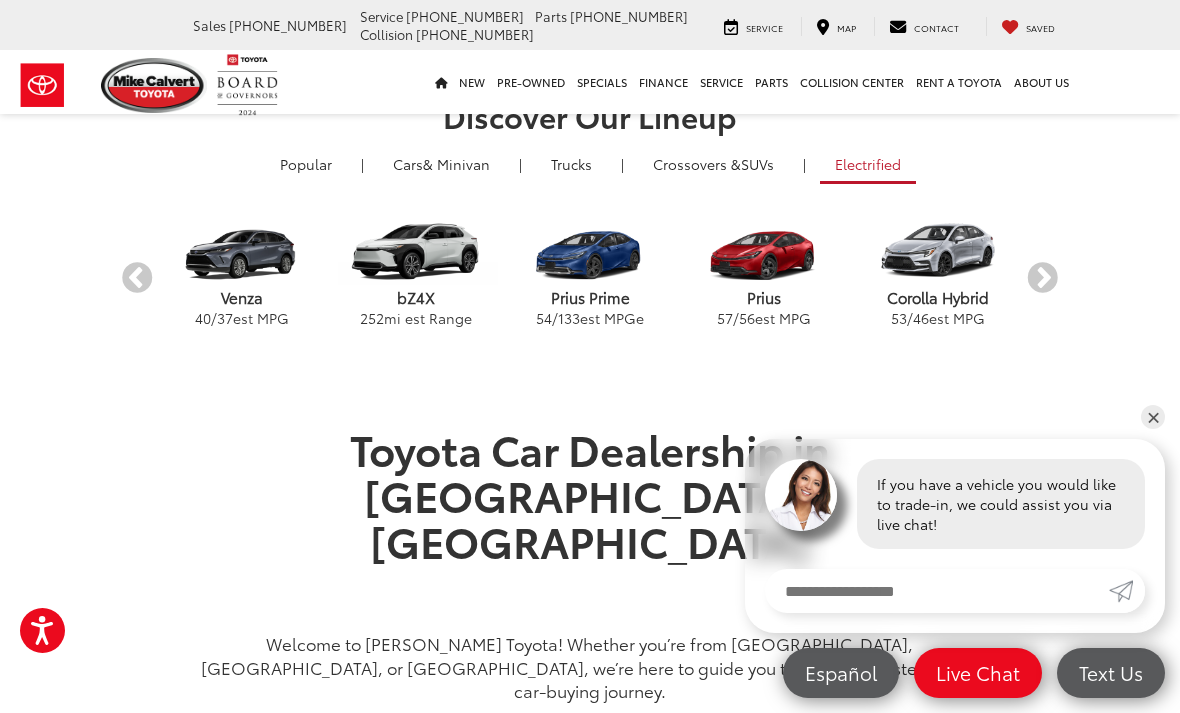 click on "Next" at bounding box center [1042, 278] 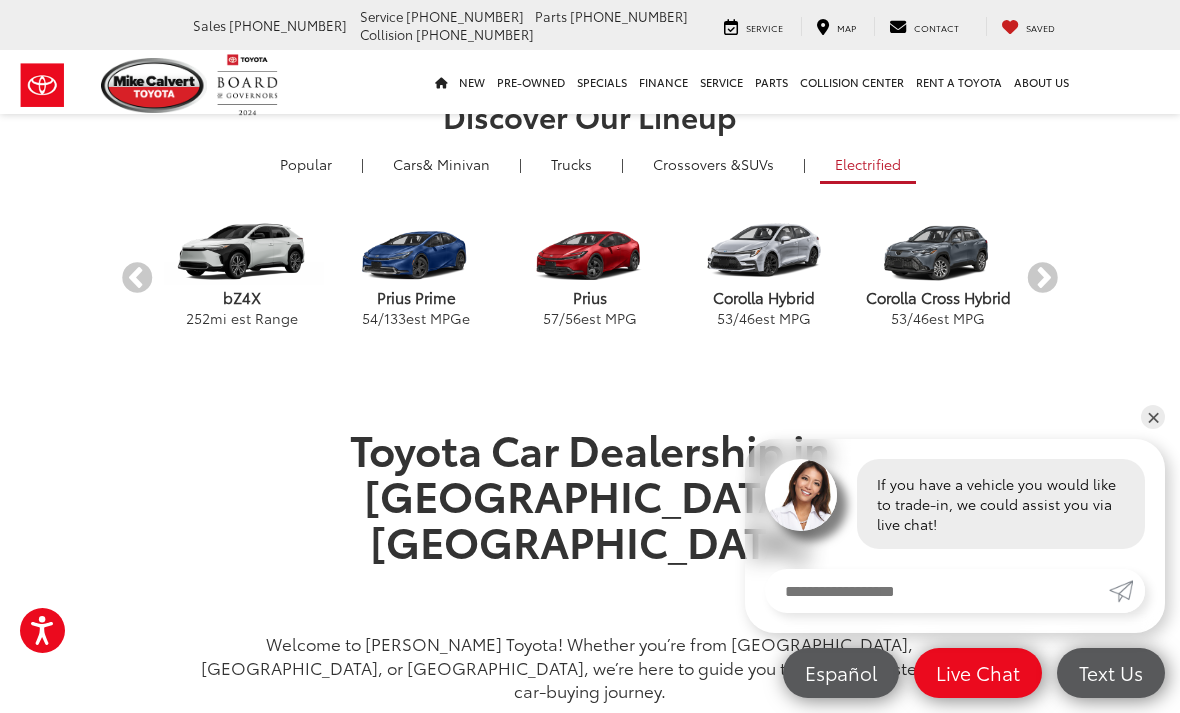 click on "Next" at bounding box center [1042, 278] 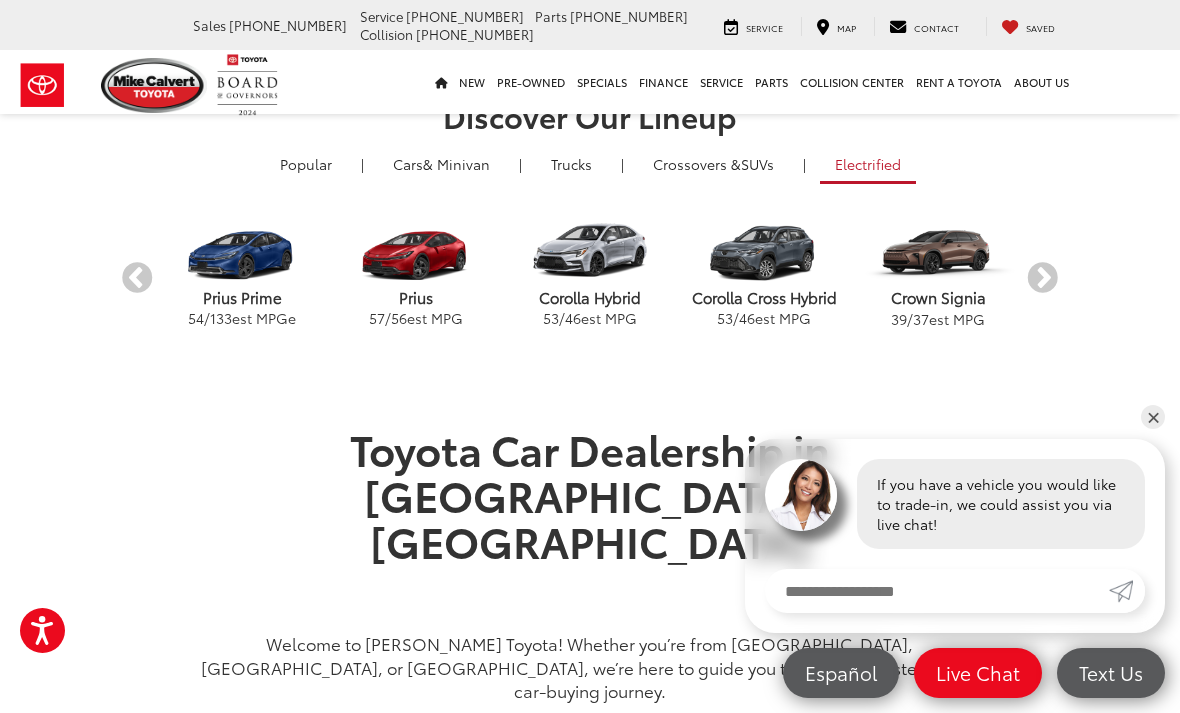 click on "Next" at bounding box center [1042, 278] 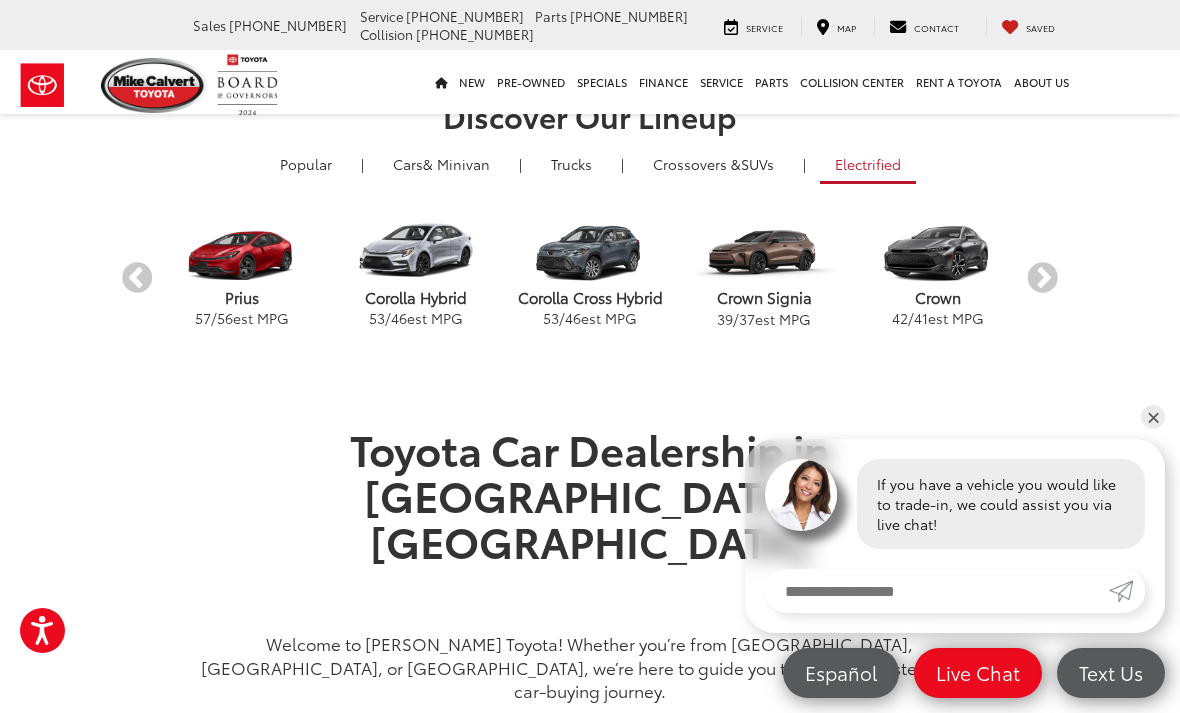 click on "Next" at bounding box center [1042, 278] 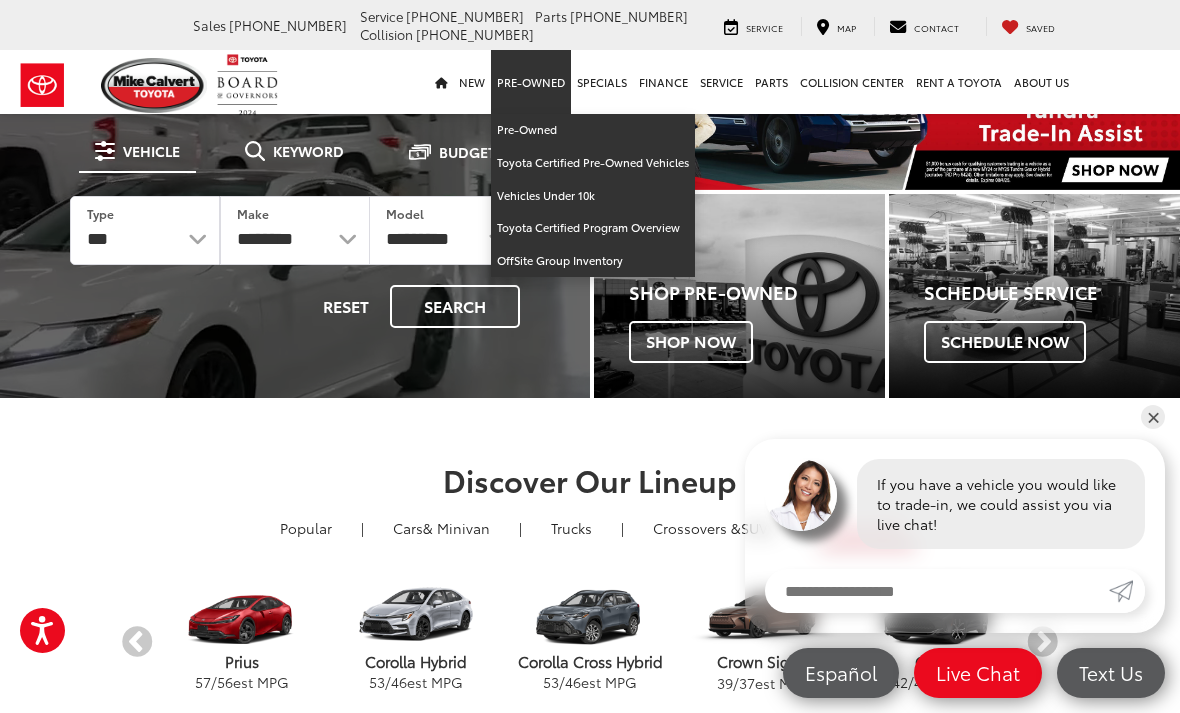 scroll, scrollTop: 0, scrollLeft: 0, axis: both 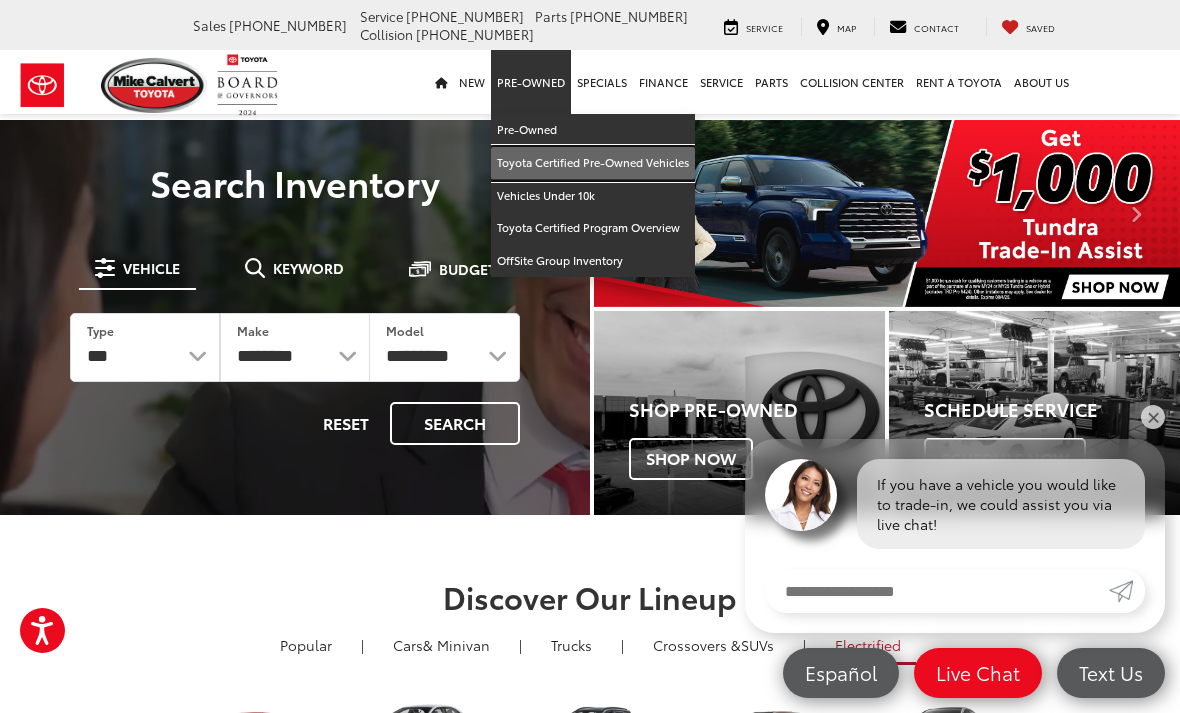 click on "Toyota Certified Pre-Owned Vehicles" at bounding box center (593, 163) 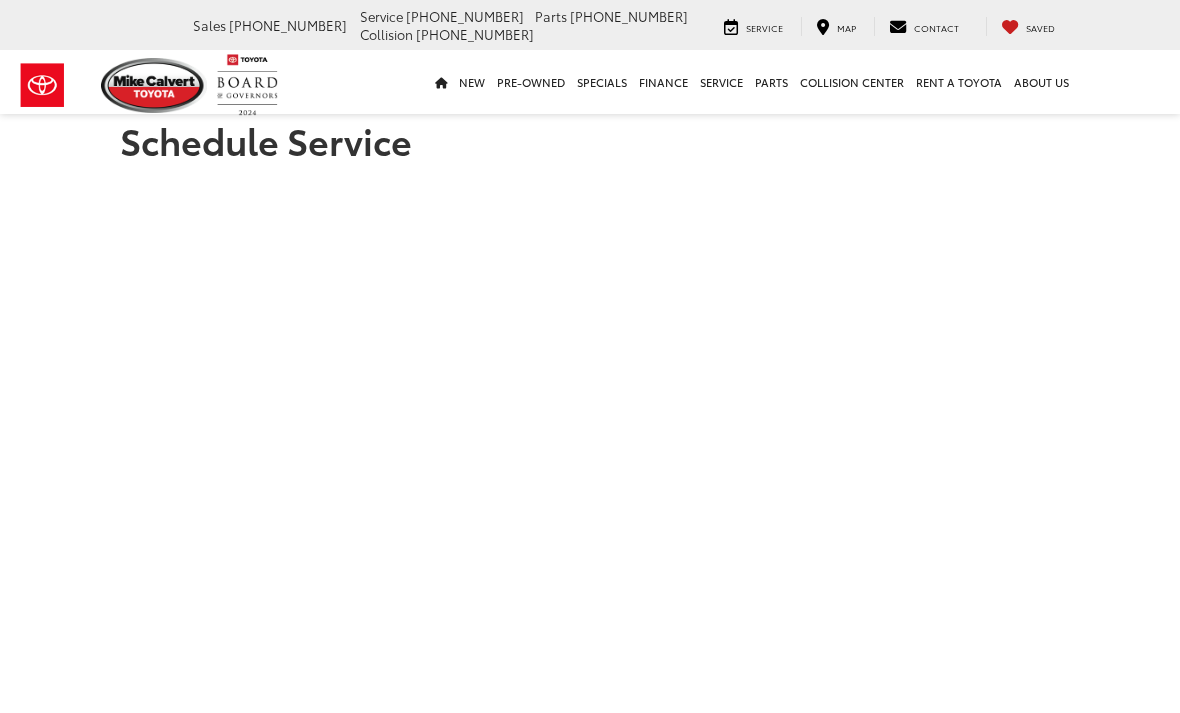 scroll, scrollTop: 0, scrollLeft: 0, axis: both 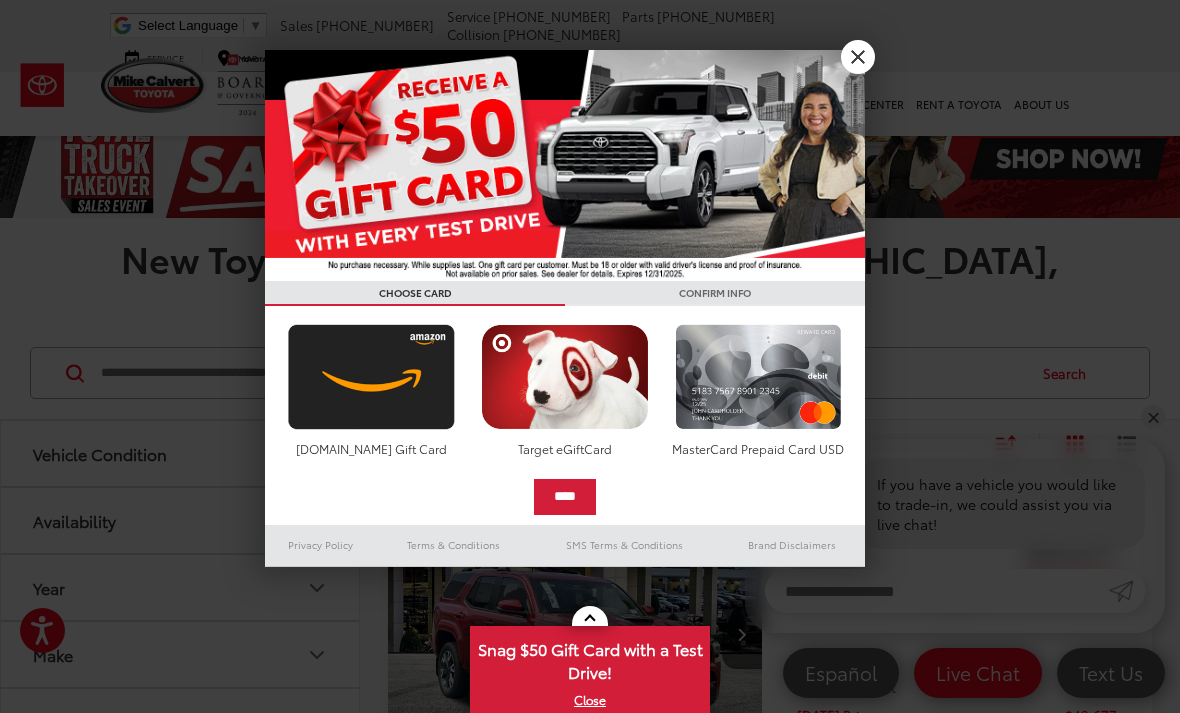 click on "X" at bounding box center [858, 57] 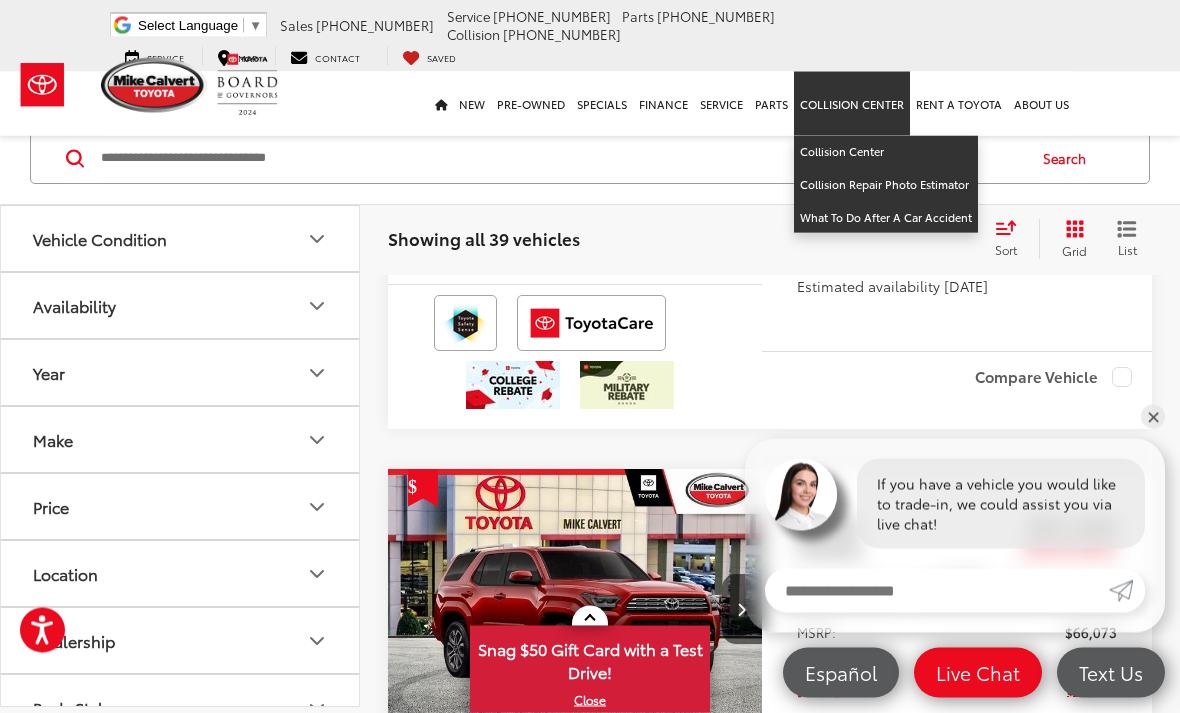 scroll, scrollTop: 5199, scrollLeft: 0, axis: vertical 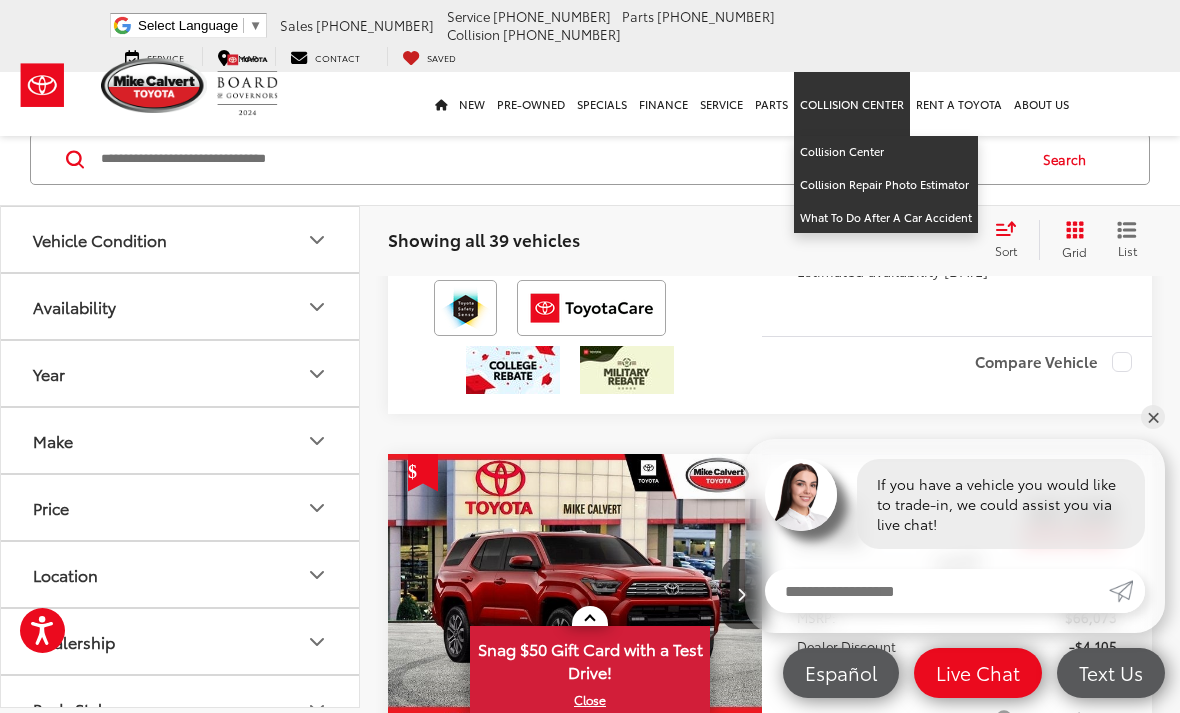 click on "Features Bluetooth® Android Auto Apple CarPlay Keyless Entry Keyless Ignition System Automatic High Beams Disclaimer" at bounding box center (575, 183) 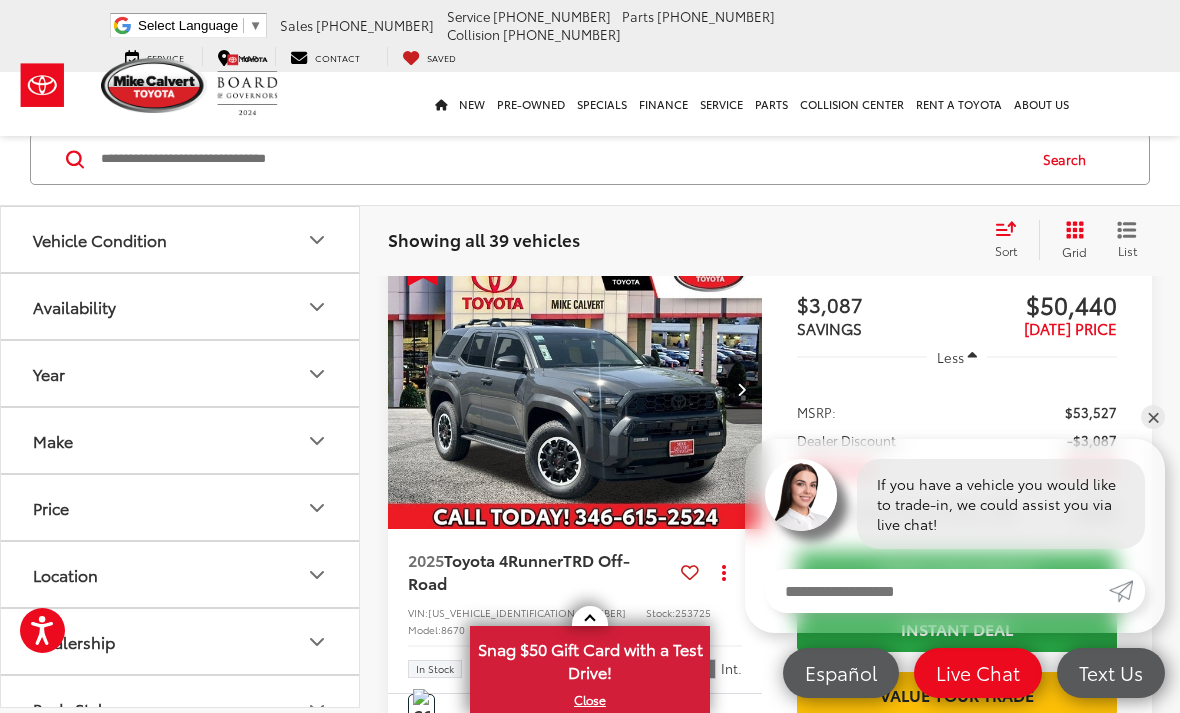scroll, scrollTop: 7491, scrollLeft: 0, axis: vertical 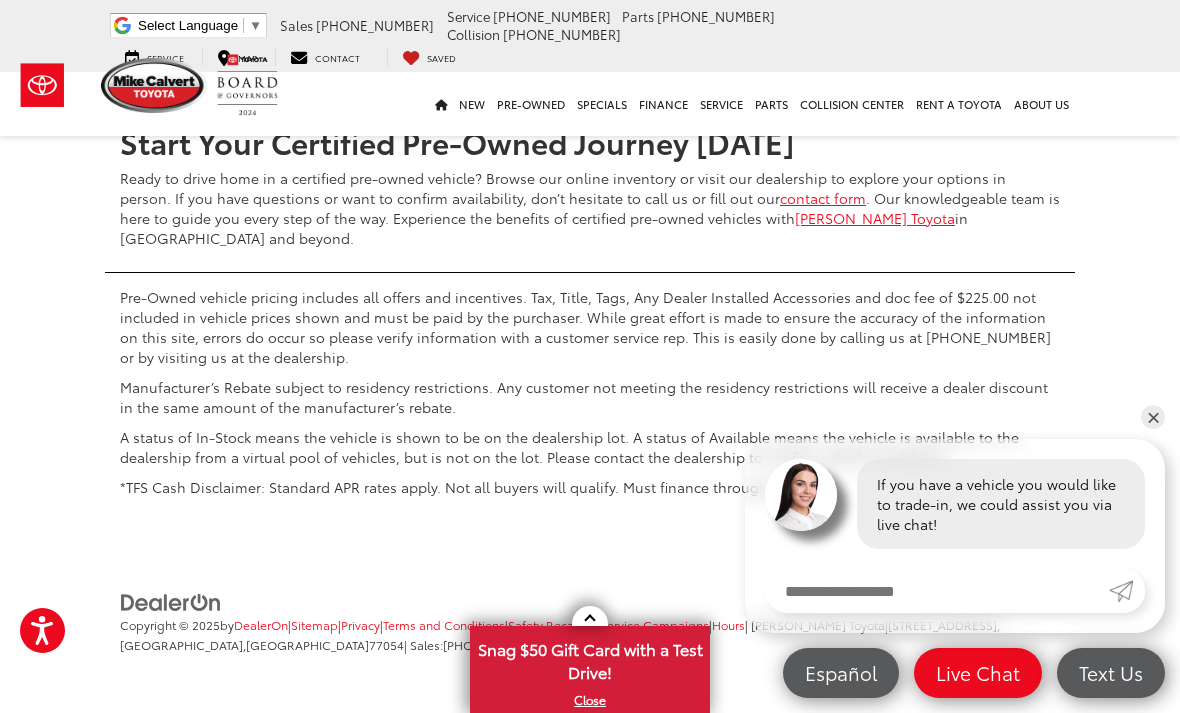 click on "3" at bounding box center [824, -290] 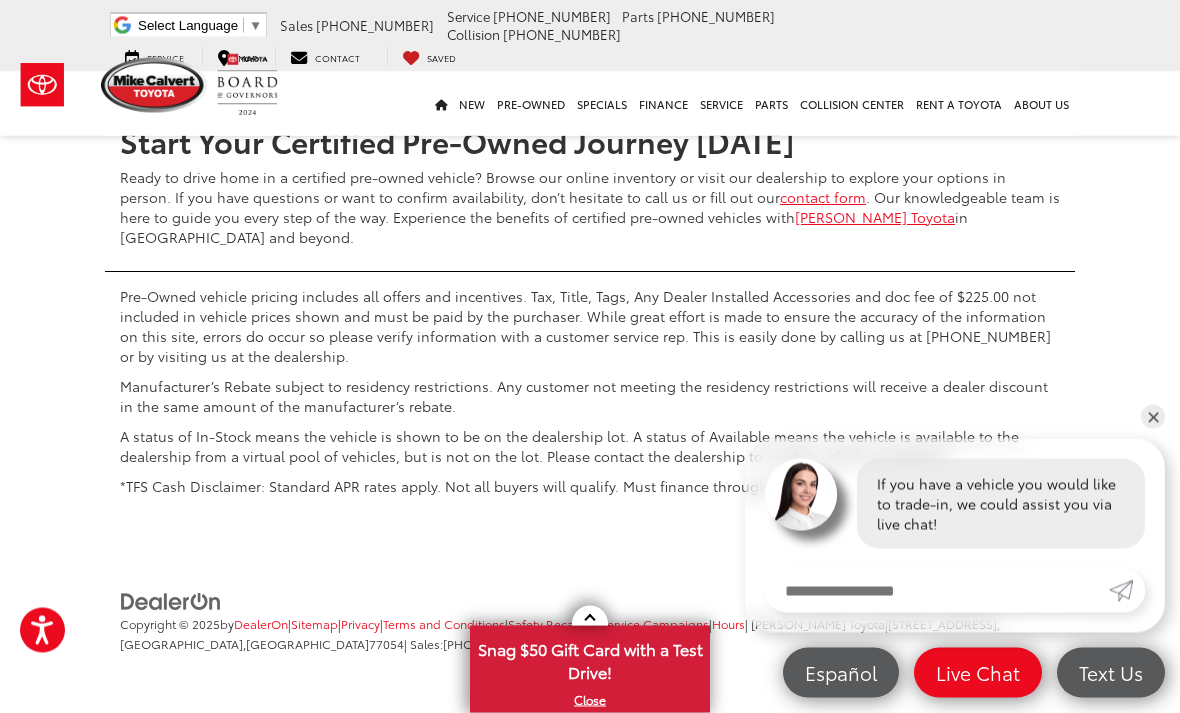 scroll, scrollTop: 8380, scrollLeft: 0, axis: vertical 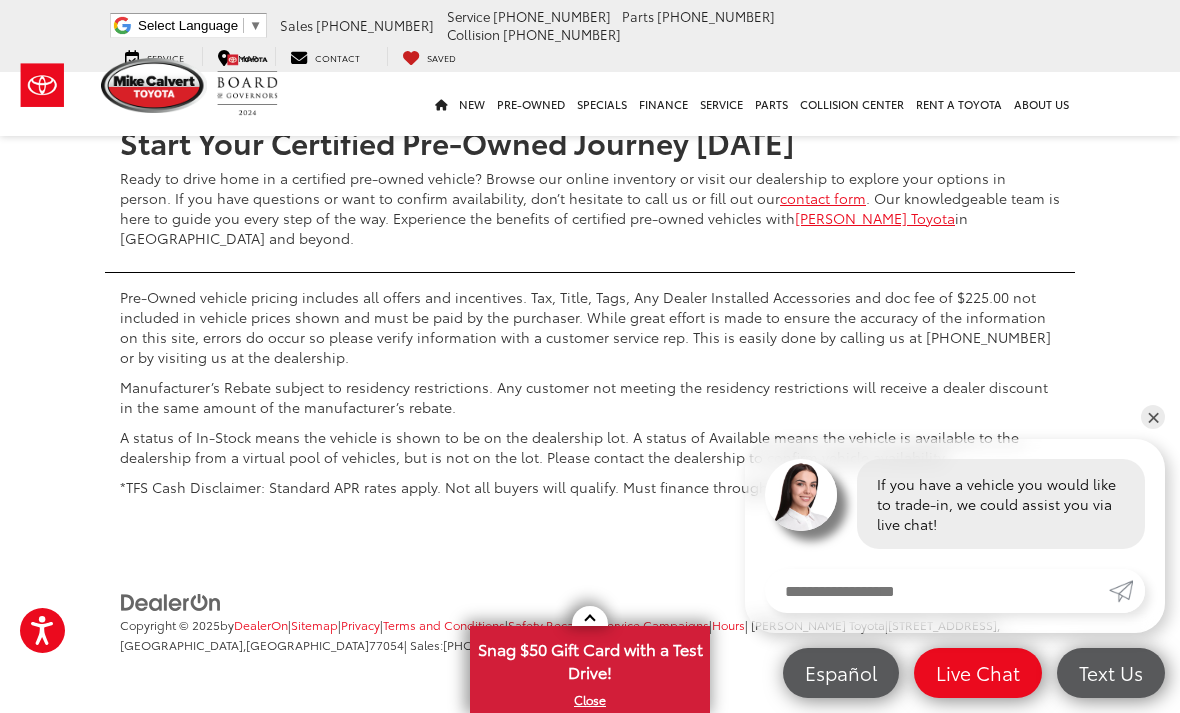 click on "6" at bounding box center (884, -290) 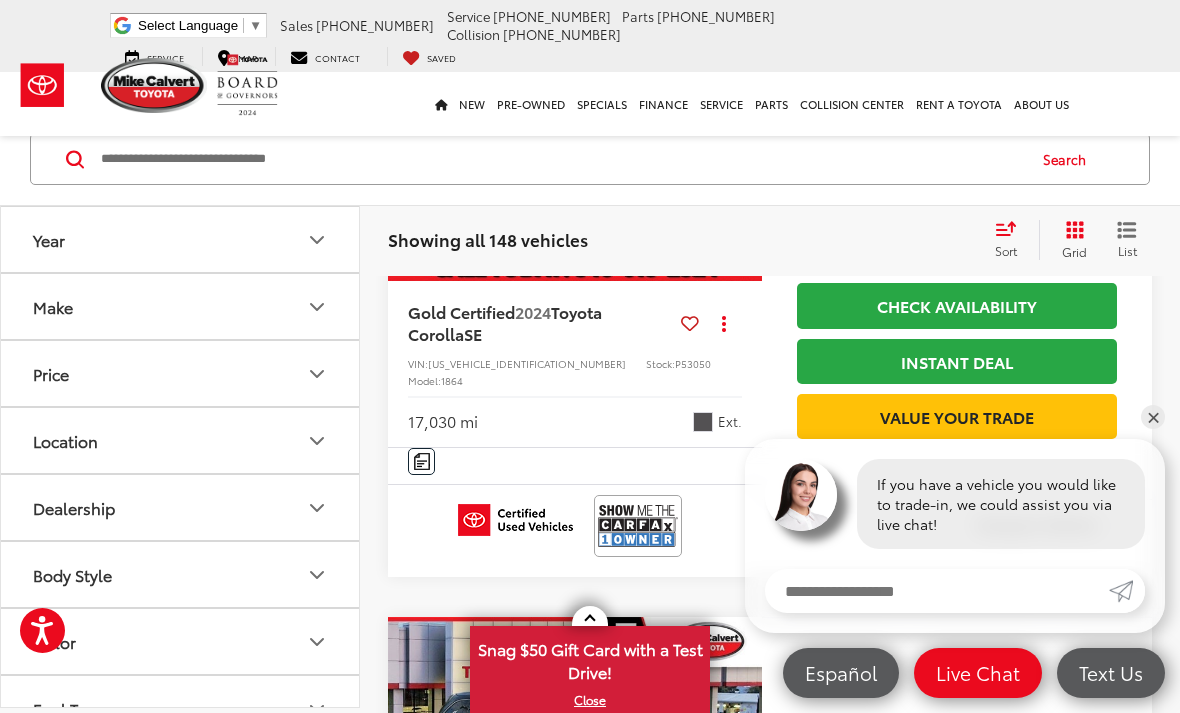 scroll, scrollTop: 4621, scrollLeft: 0, axis: vertical 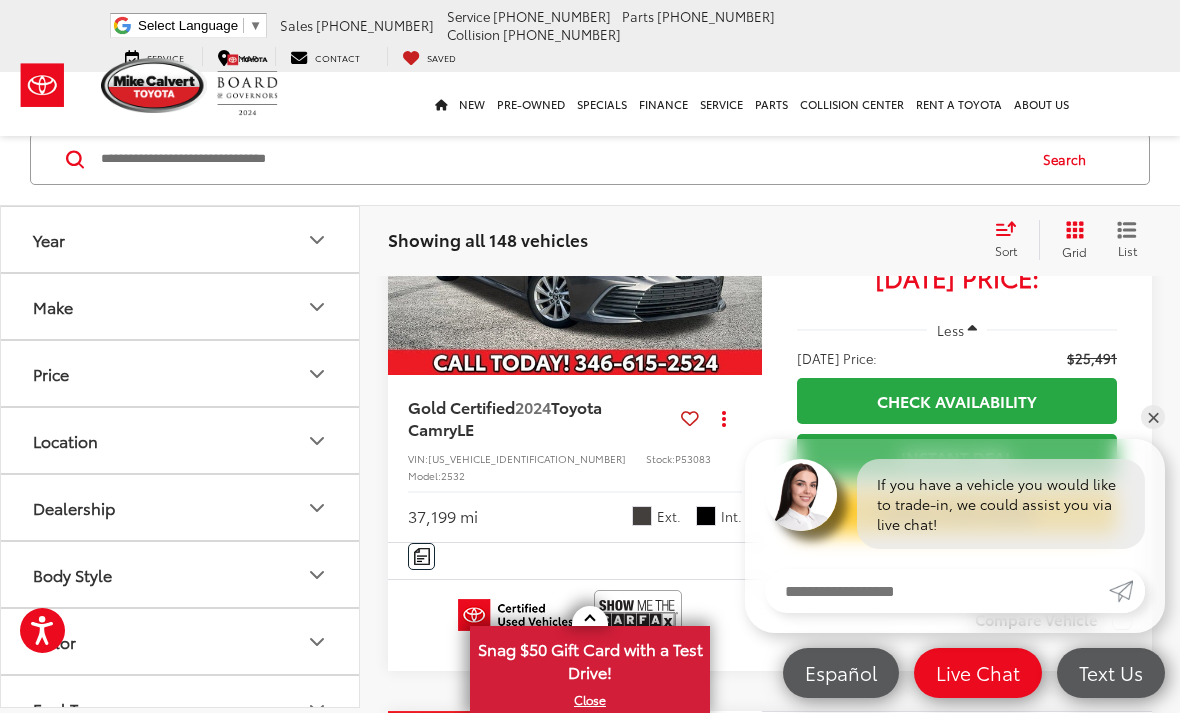 click on "Value Your Trade" at bounding box center (957, -106) 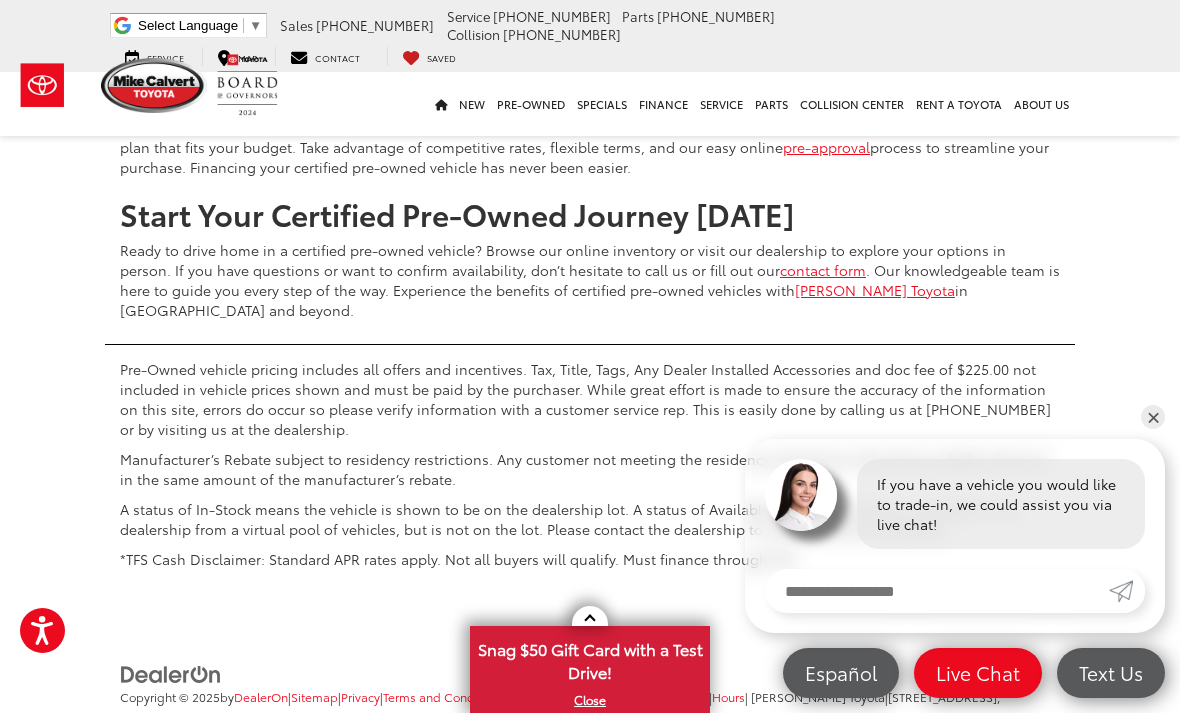 scroll, scrollTop: 8076, scrollLeft: 0, axis: vertical 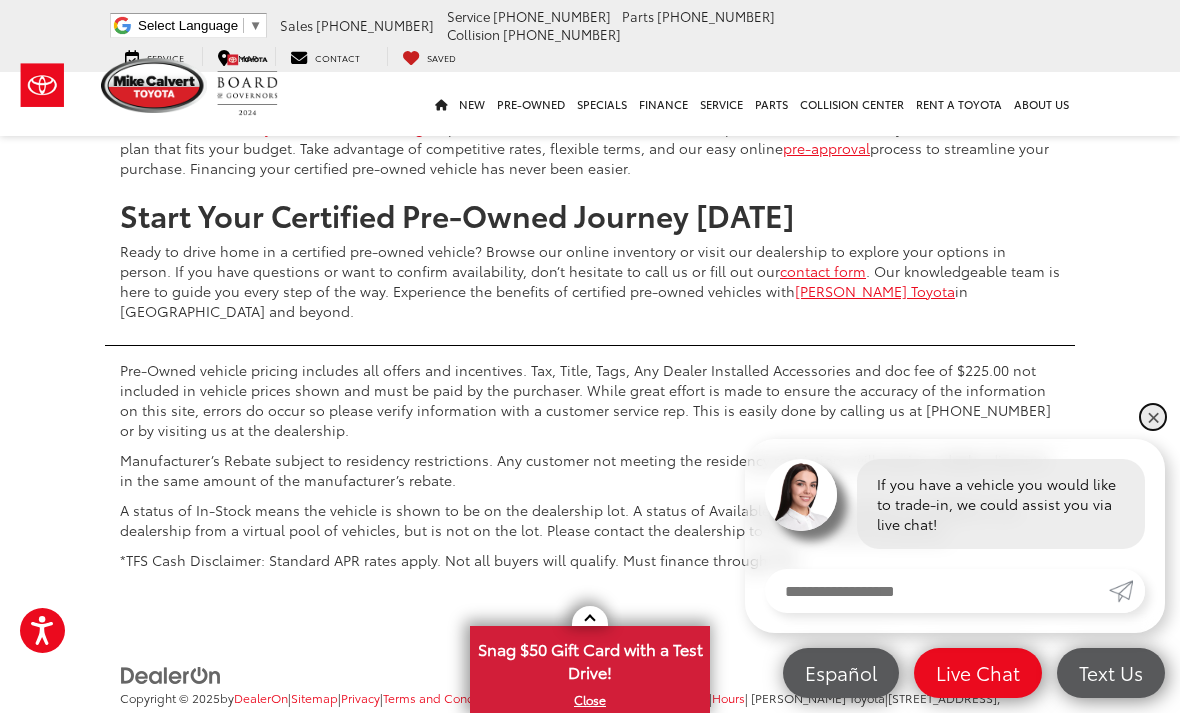 click on "✕" at bounding box center (1153, 417) 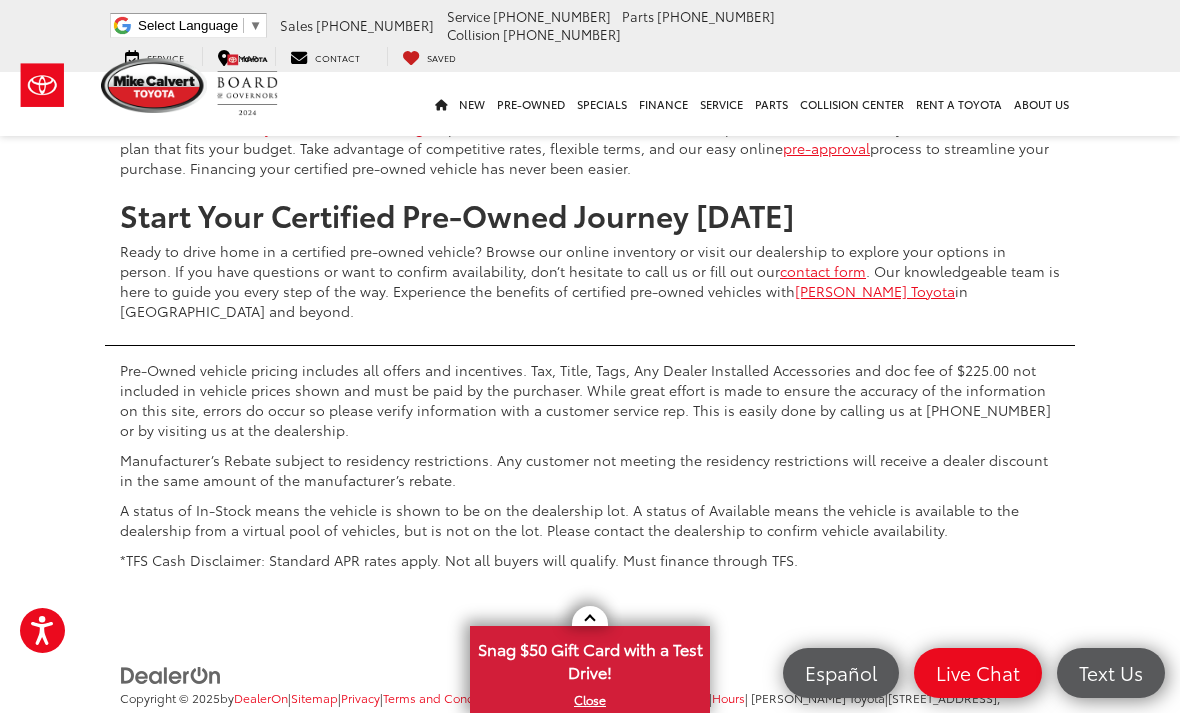 click on "8" at bounding box center [884, -217] 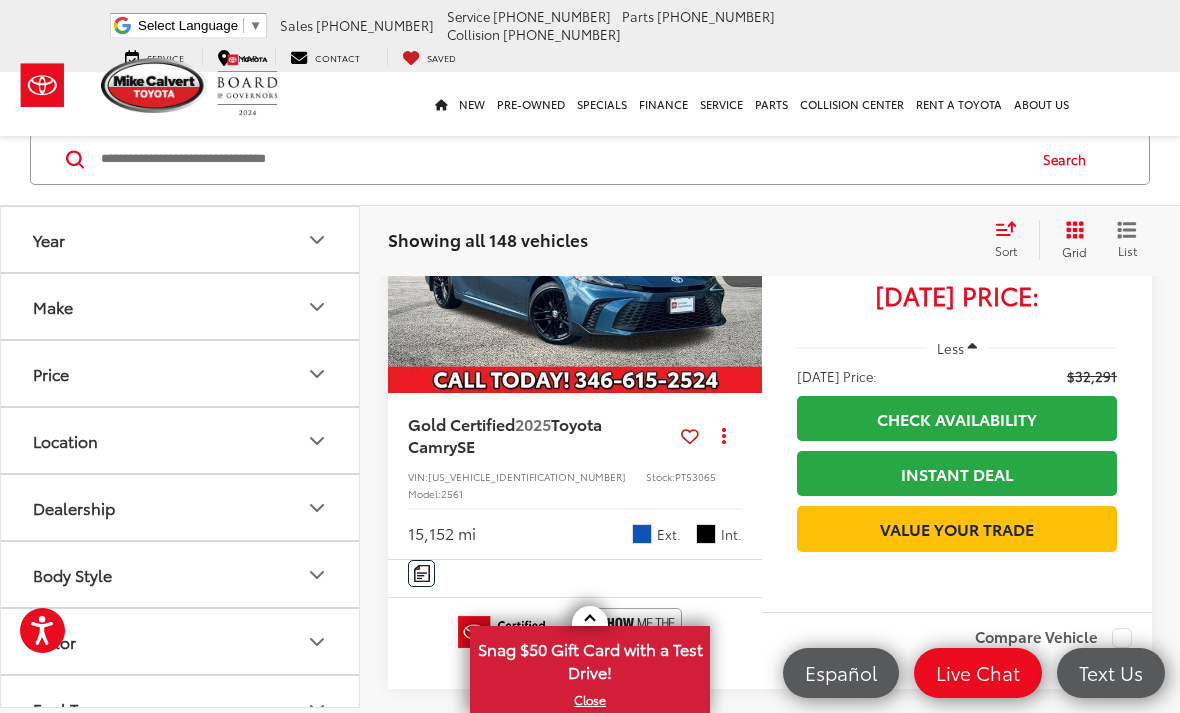 scroll, scrollTop: 6453, scrollLeft: 0, axis: vertical 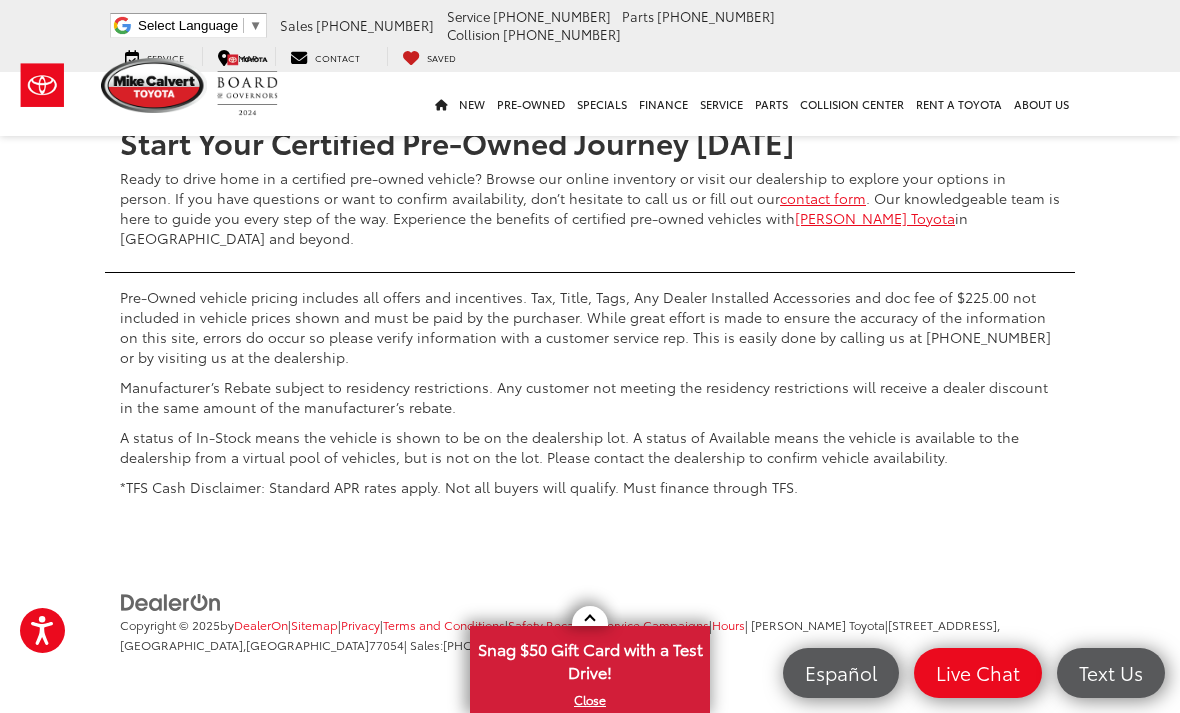 click on "Next" at bounding box center [932, -290] 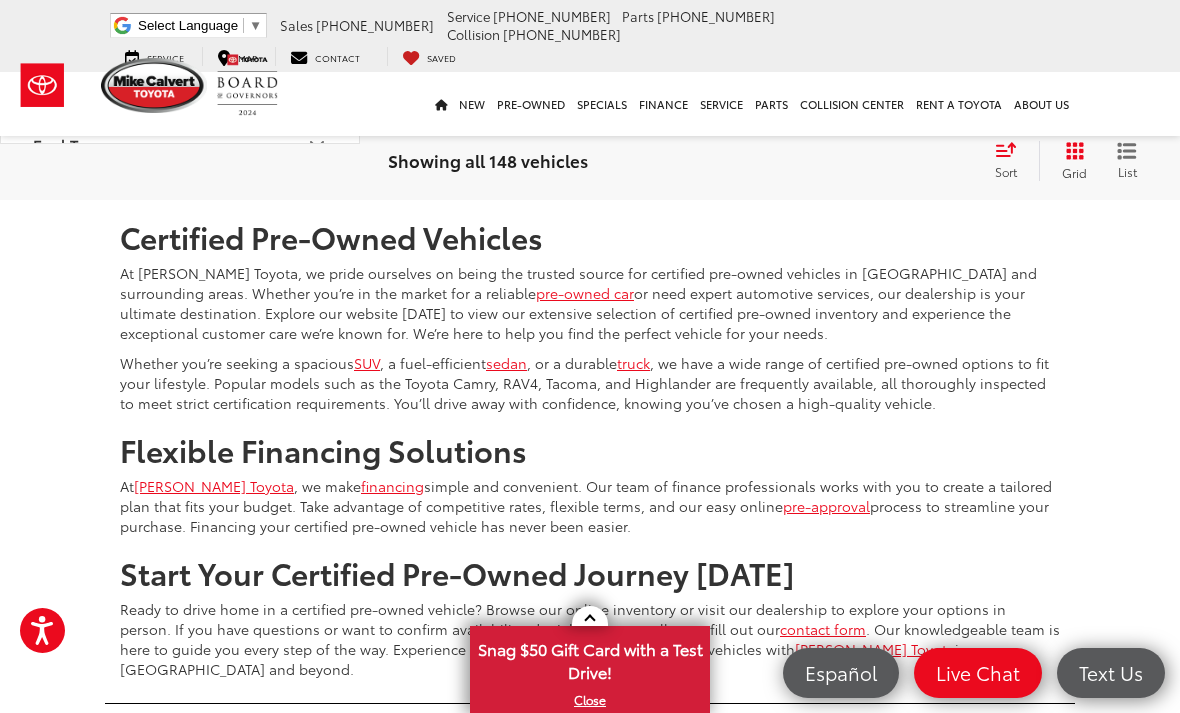 scroll, scrollTop: 7719, scrollLeft: 0, axis: vertical 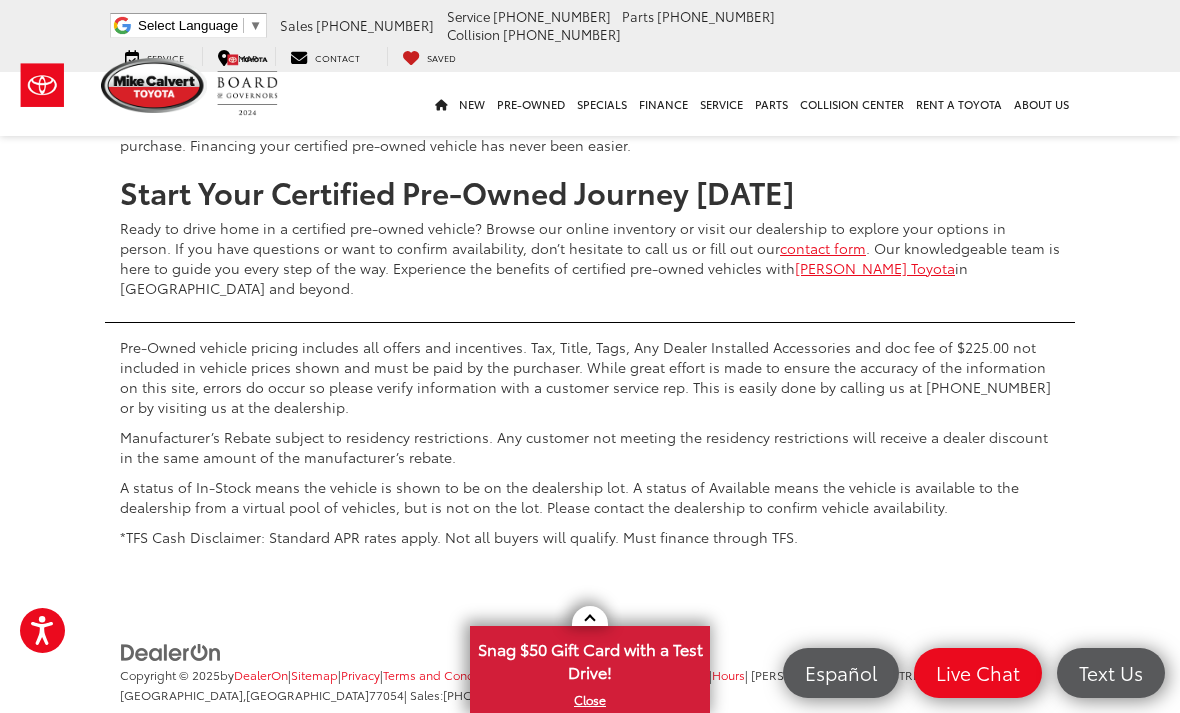 click on "10" at bounding box center [846, -240] 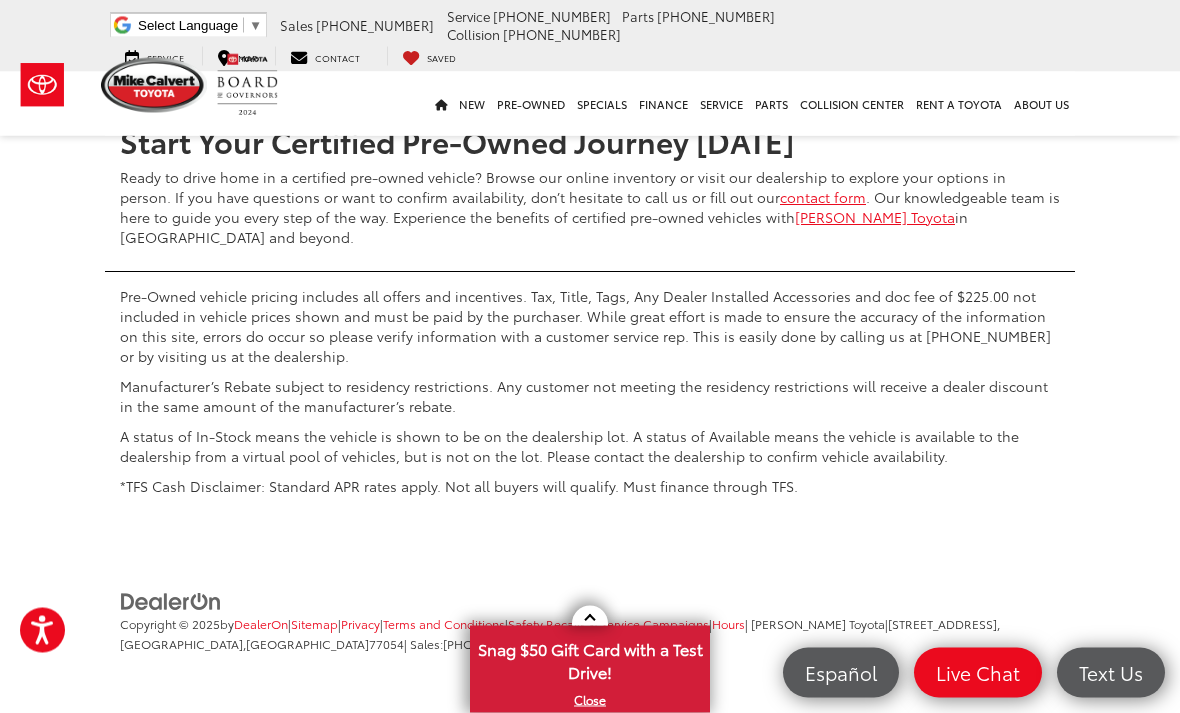 scroll, scrollTop: 8284, scrollLeft: 0, axis: vertical 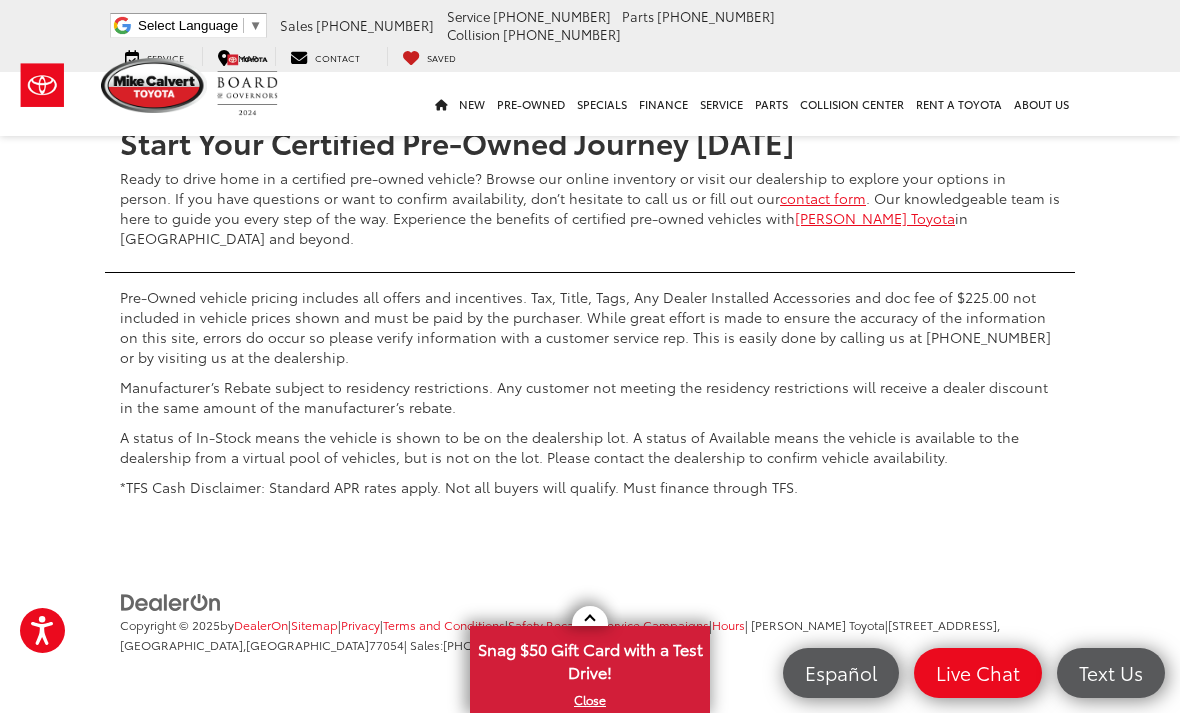 click on "11" at bounding box center [845, -290] 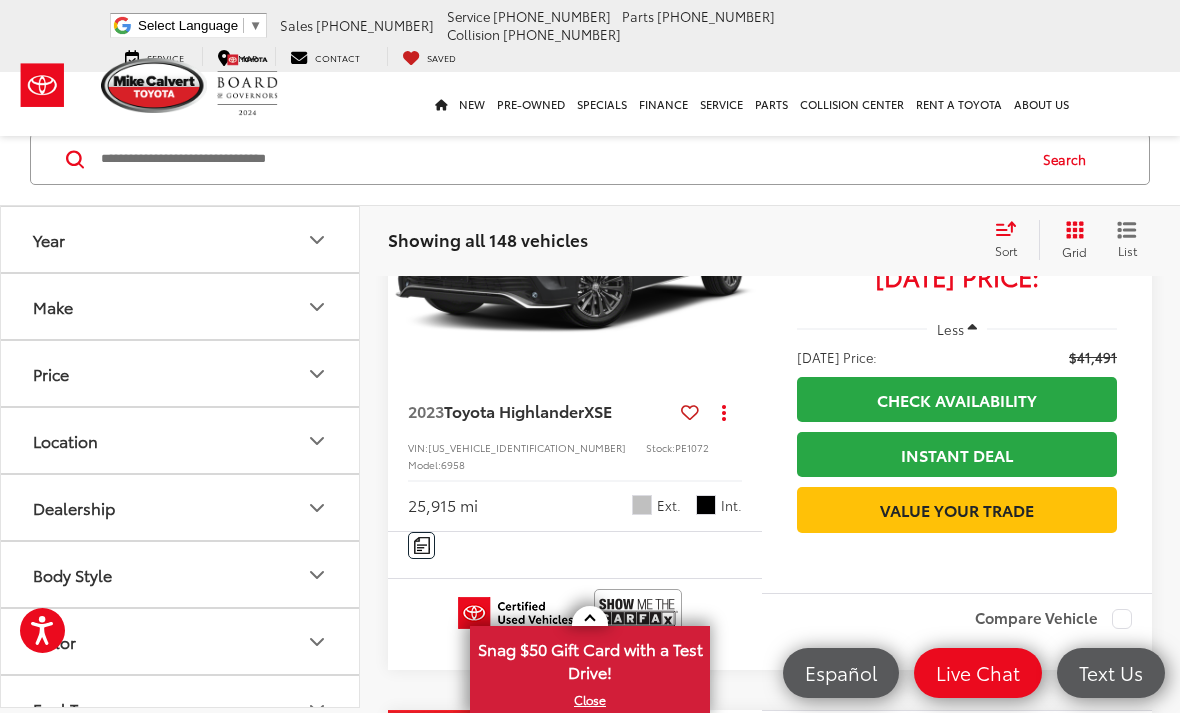 scroll, scrollTop: 2772, scrollLeft: 0, axis: vertical 